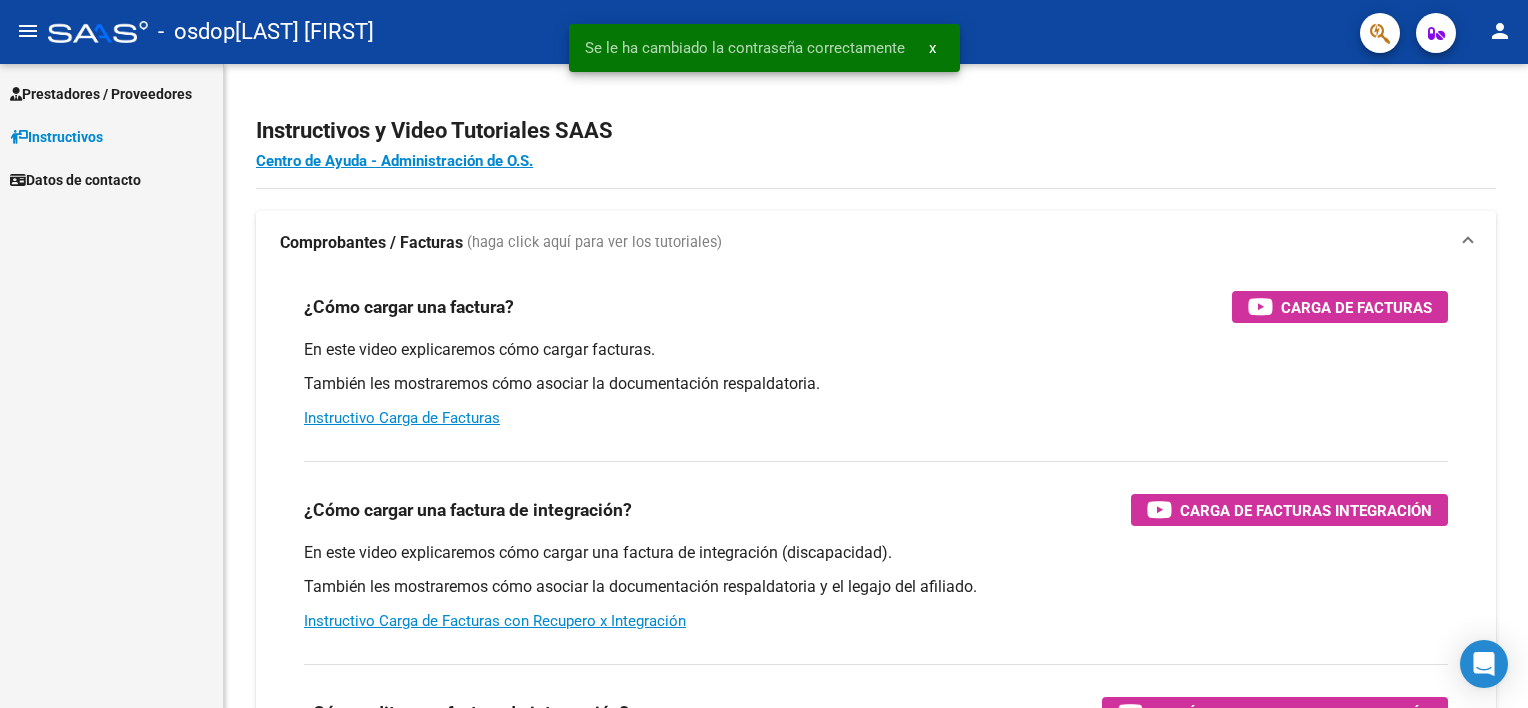 scroll, scrollTop: 0, scrollLeft: 0, axis: both 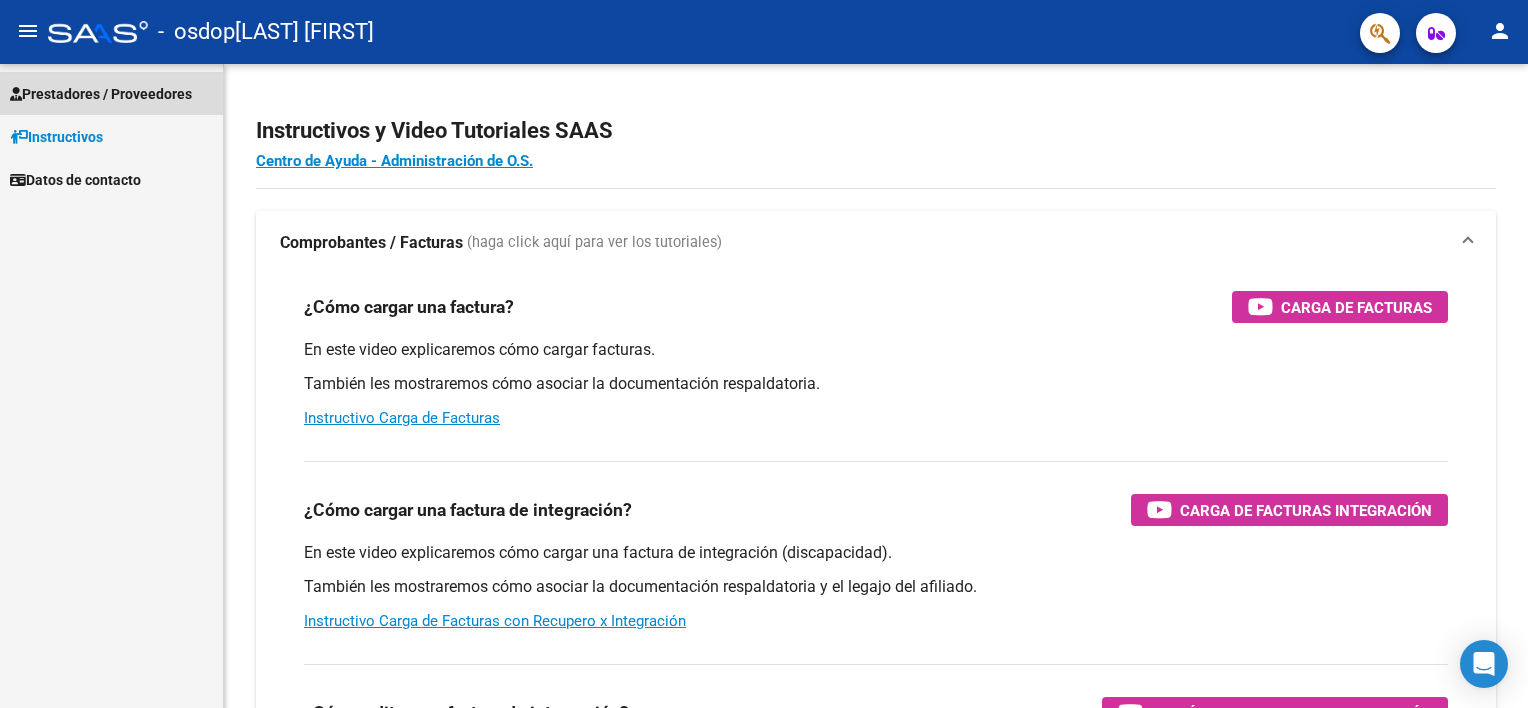 click on "Prestadores / Proveedores" at bounding box center [111, 93] 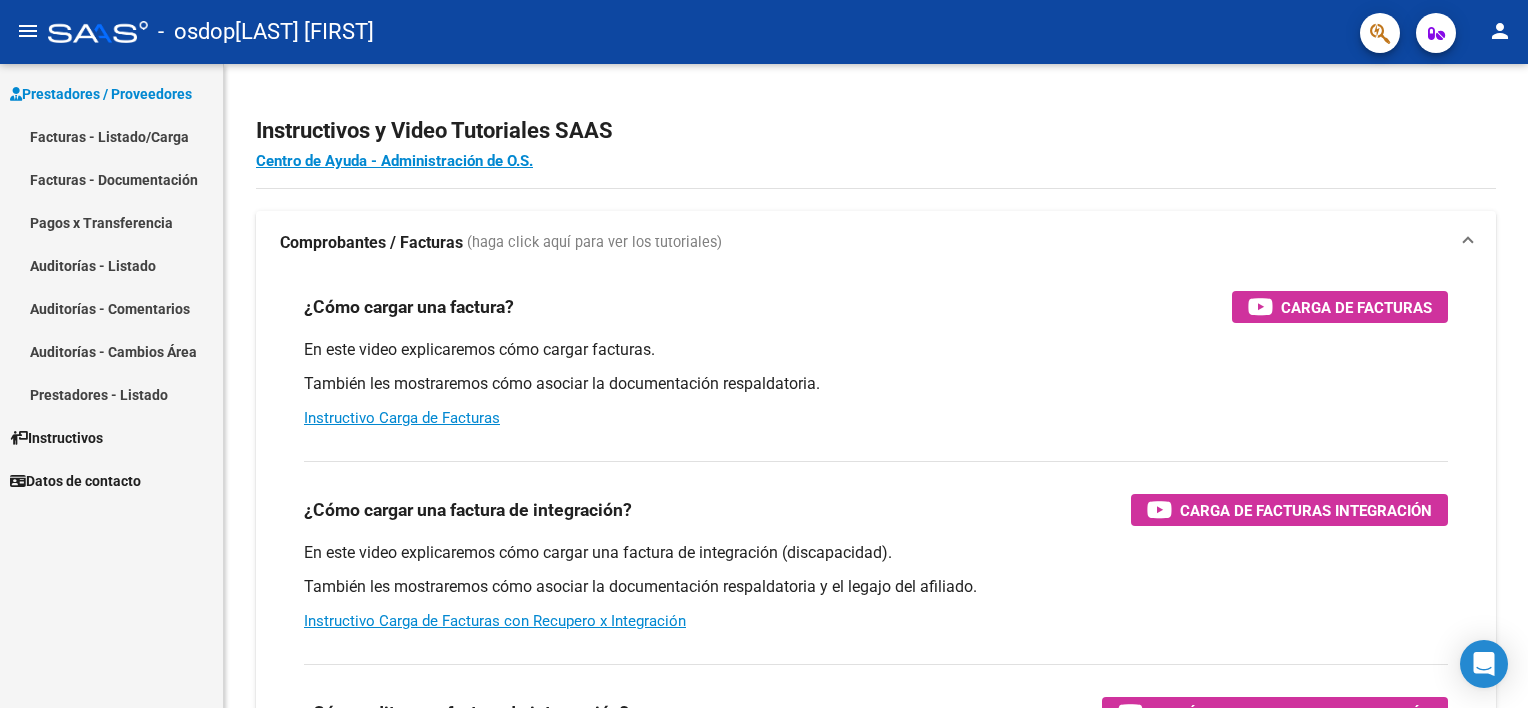 click on "Facturas - Listado/Carga" at bounding box center [111, 136] 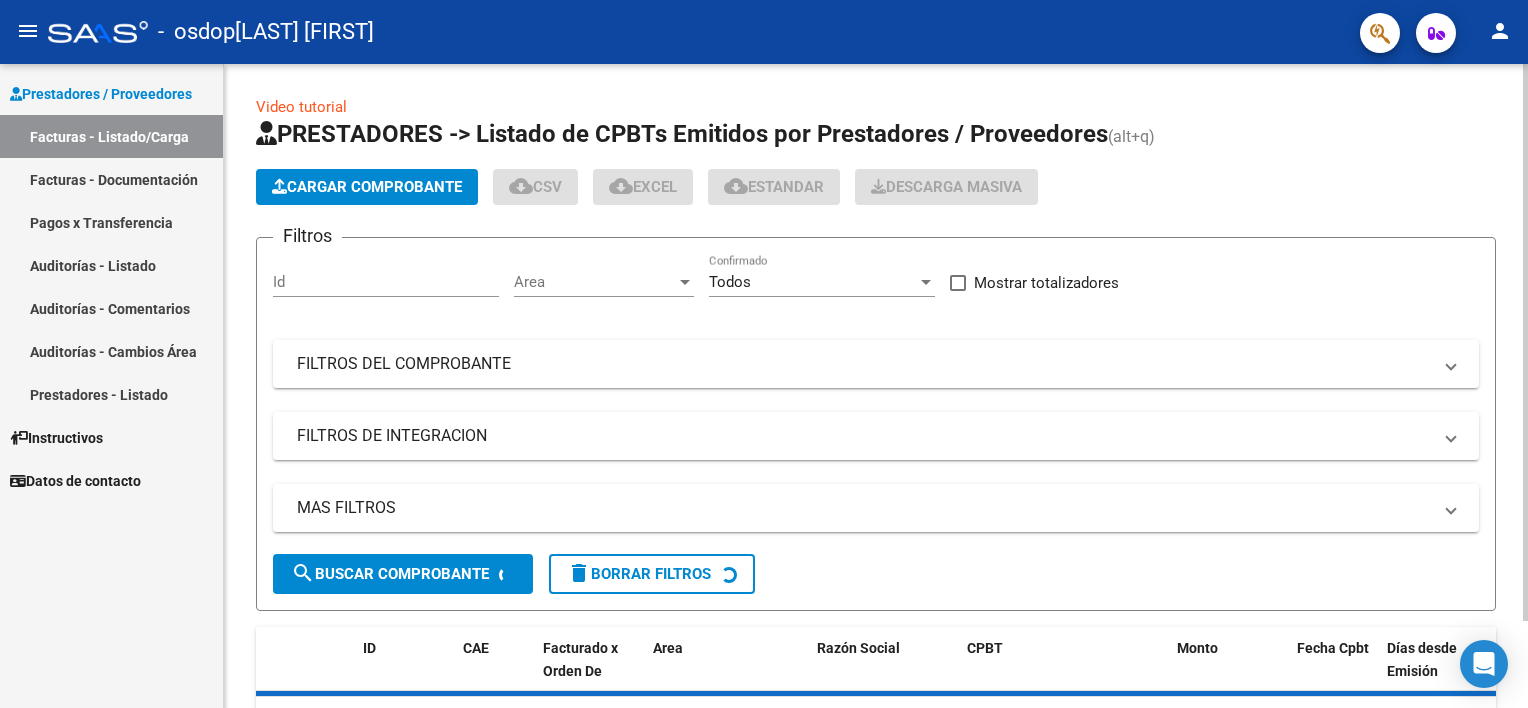 click on "Cargar Comprobante" 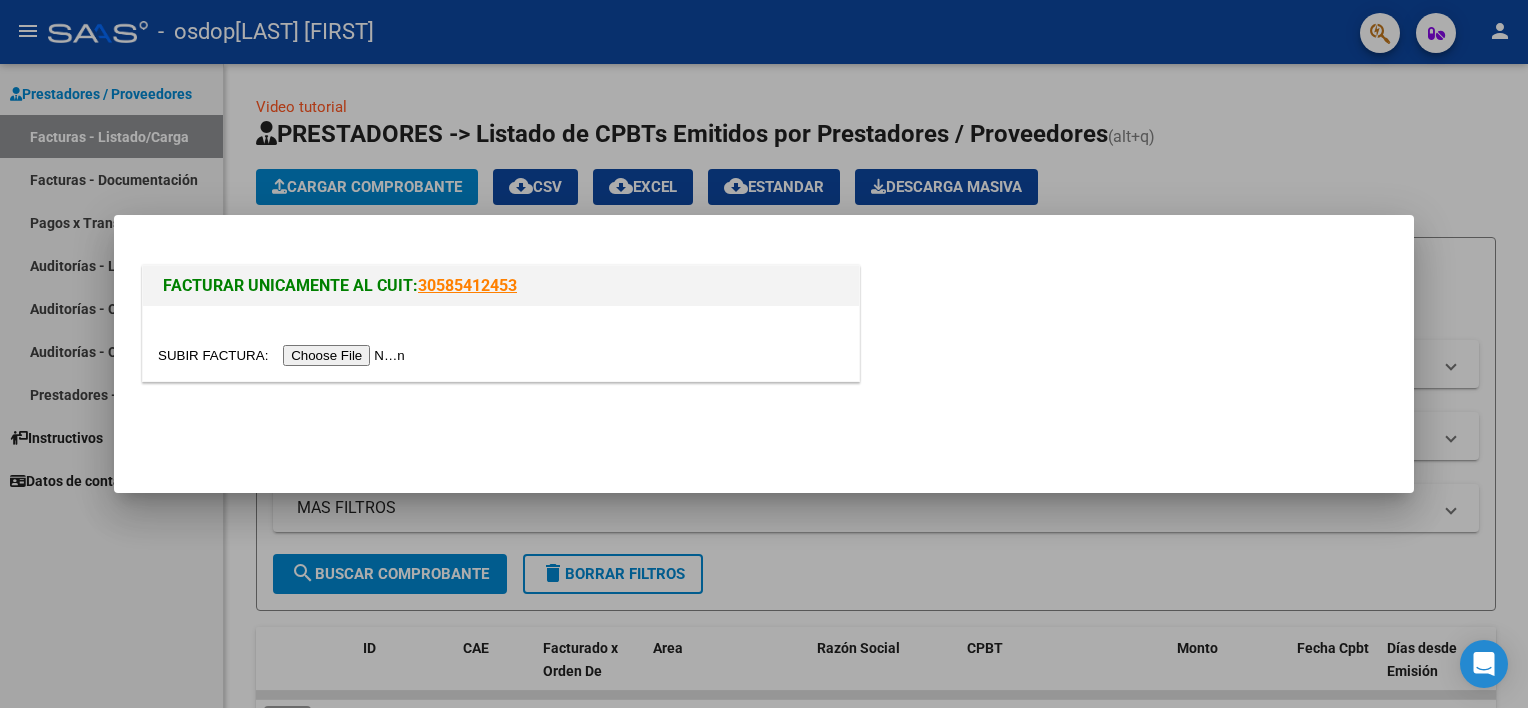 click at bounding box center [284, 355] 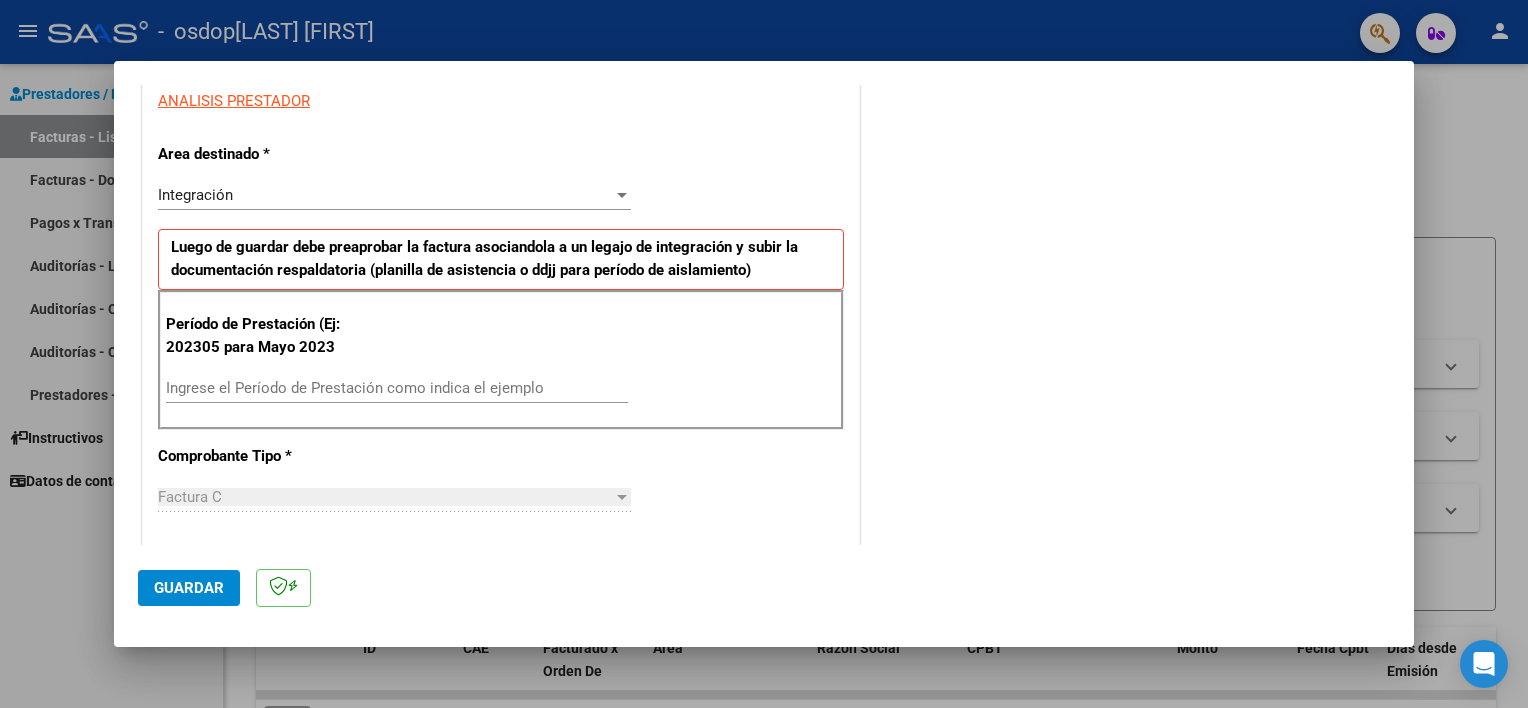 scroll, scrollTop: 400, scrollLeft: 0, axis: vertical 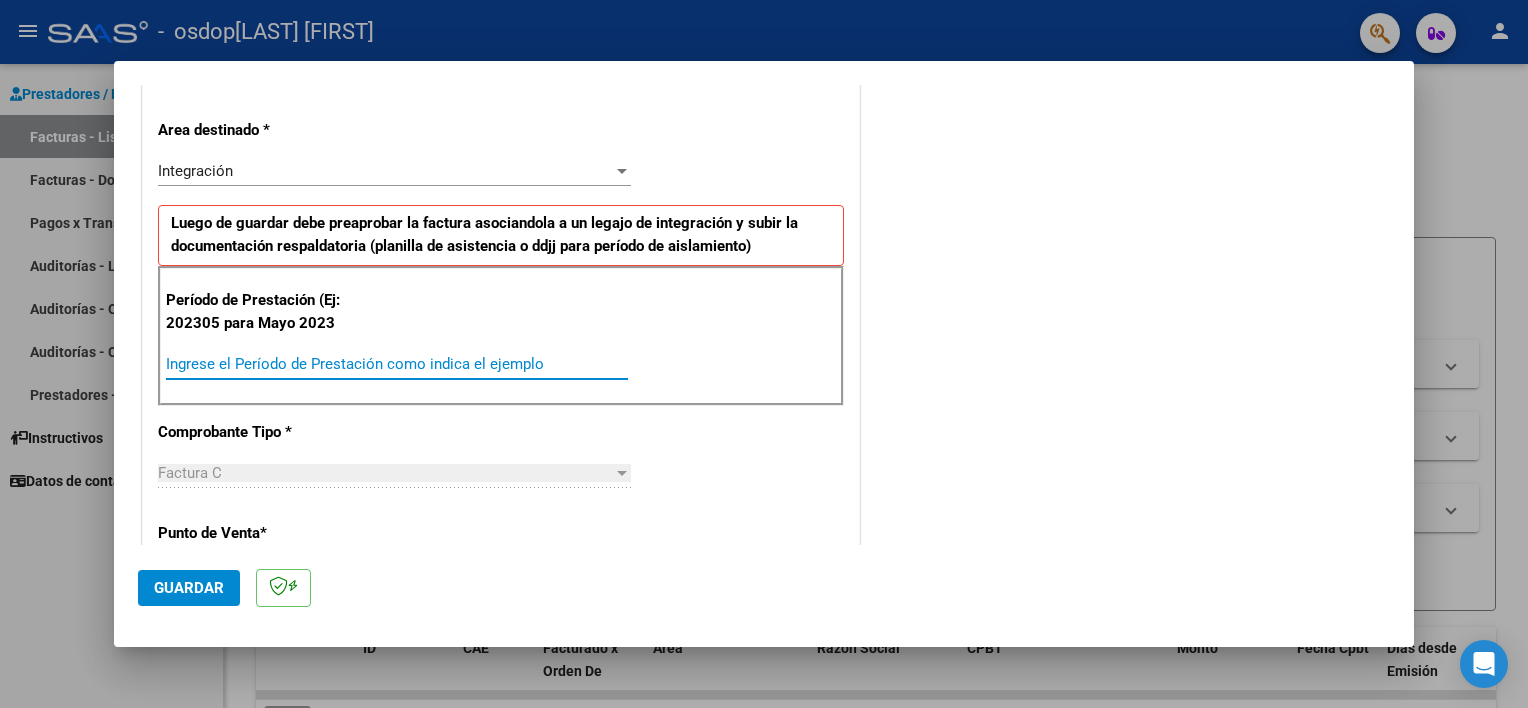 click on "Ingrese el Período de Prestación como indica el ejemplo" at bounding box center [397, 364] 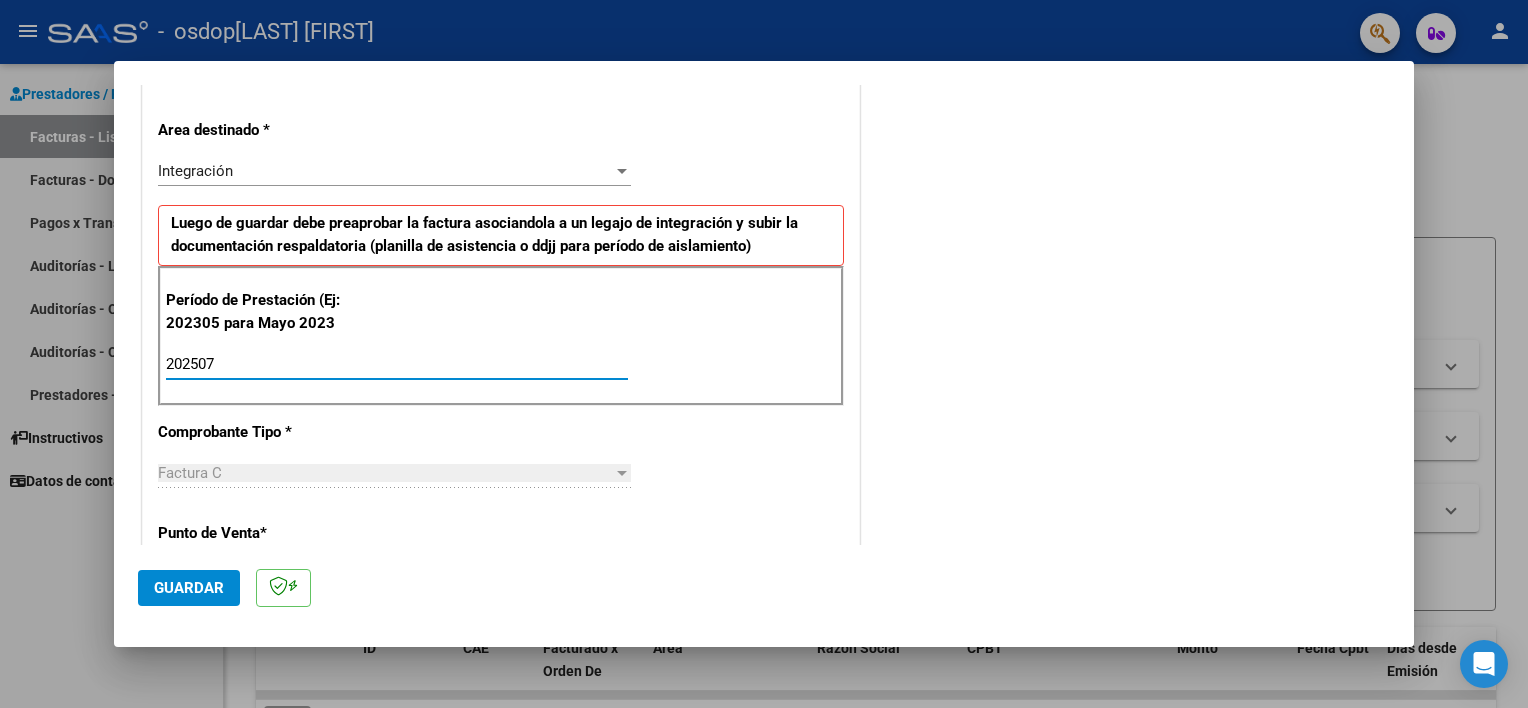 type on "202507" 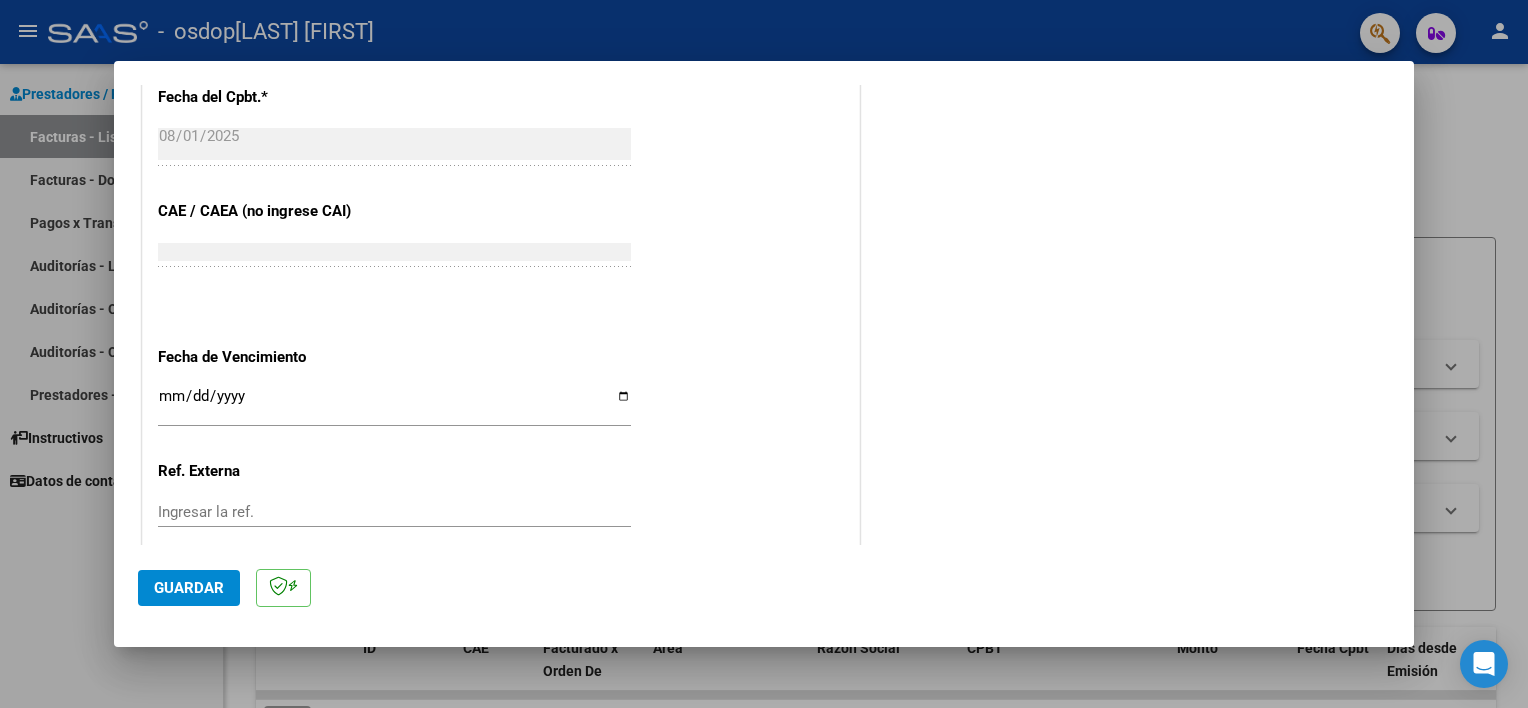 scroll, scrollTop: 1200, scrollLeft: 0, axis: vertical 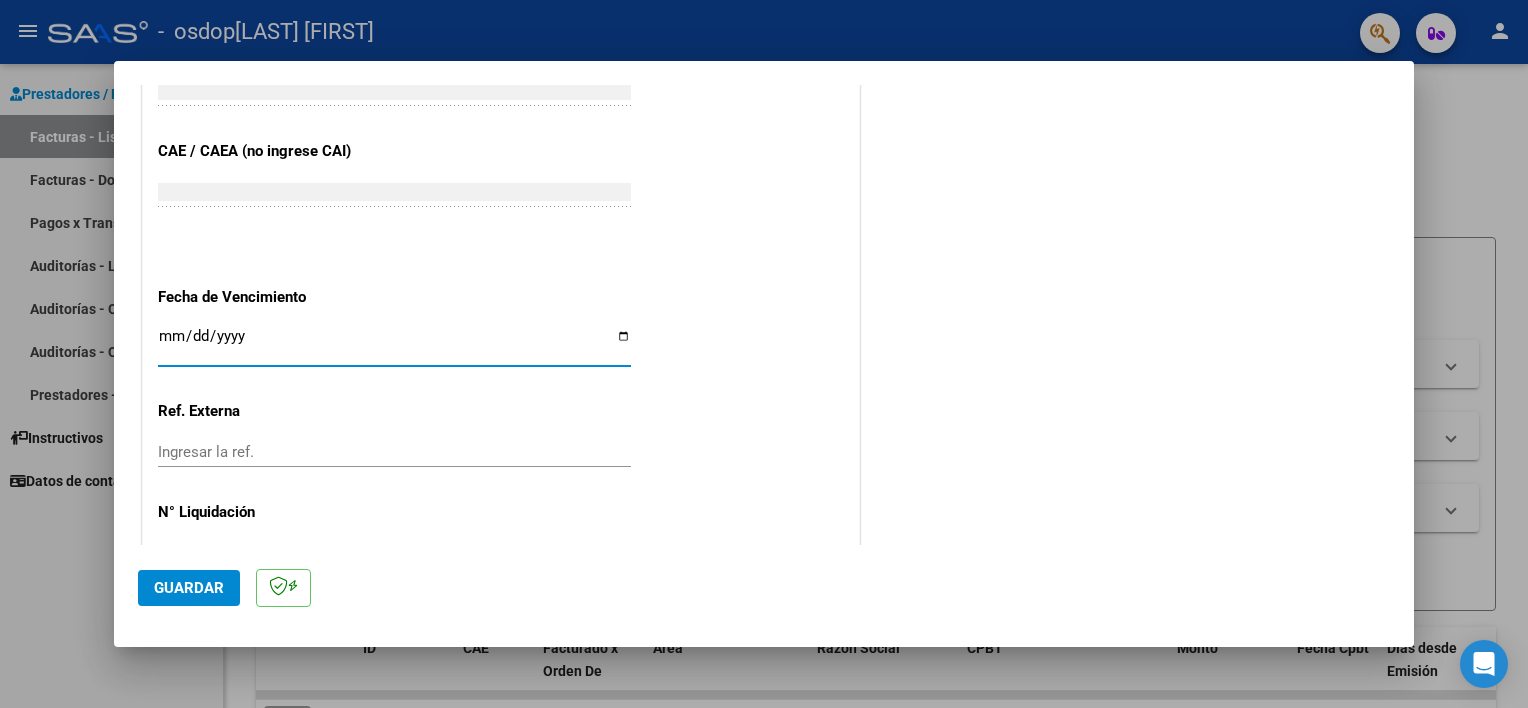 click on "Ingresar la fecha" at bounding box center (394, 344) 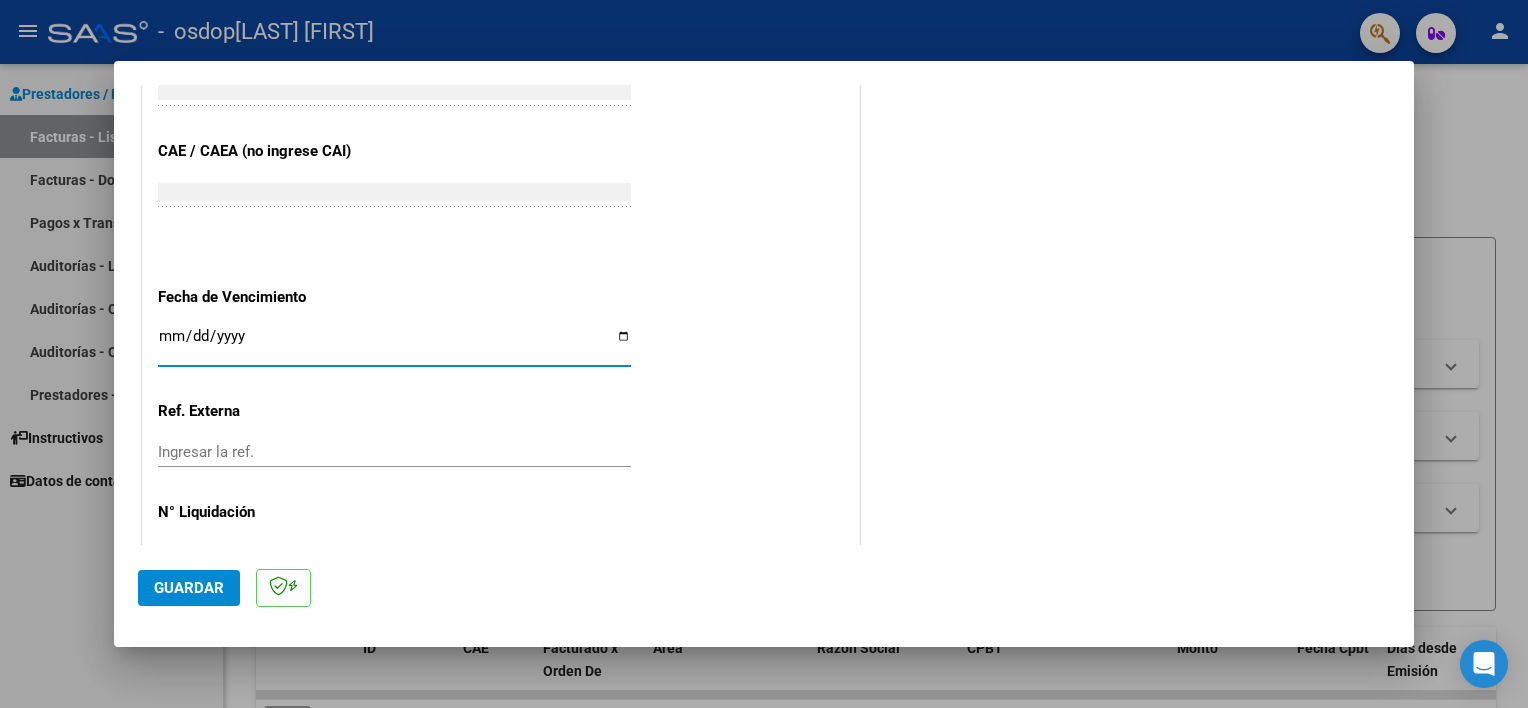 type on "2025-08-11" 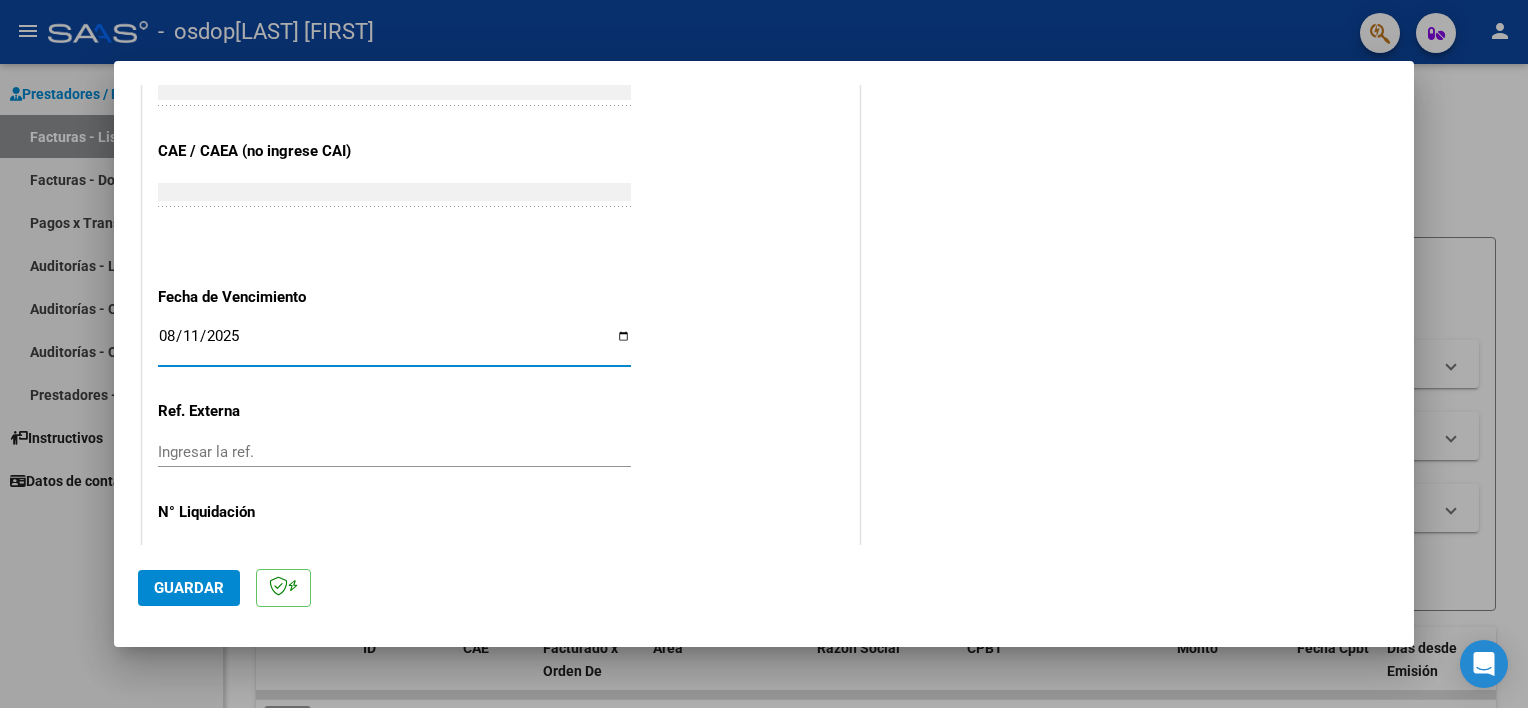 scroll, scrollTop: 1260, scrollLeft: 0, axis: vertical 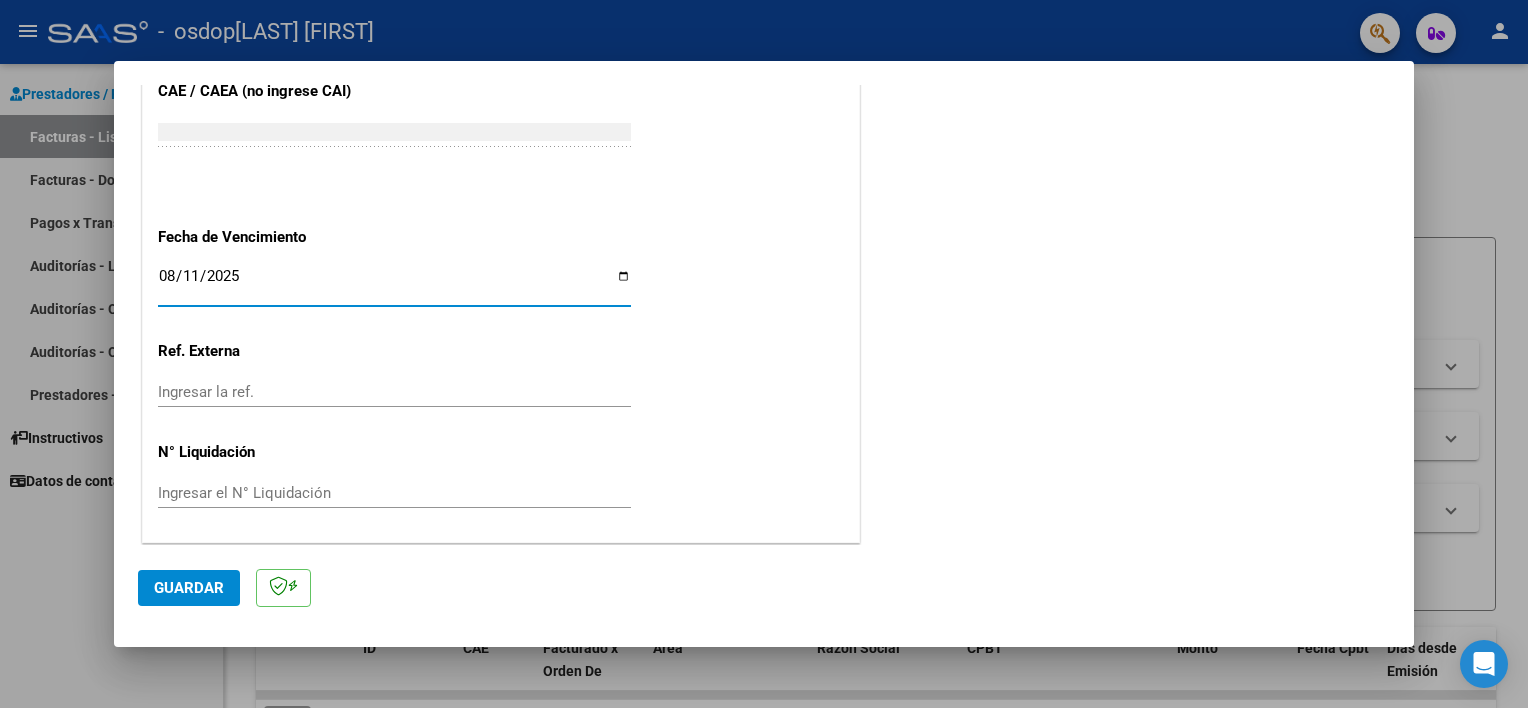 click on "Guardar" 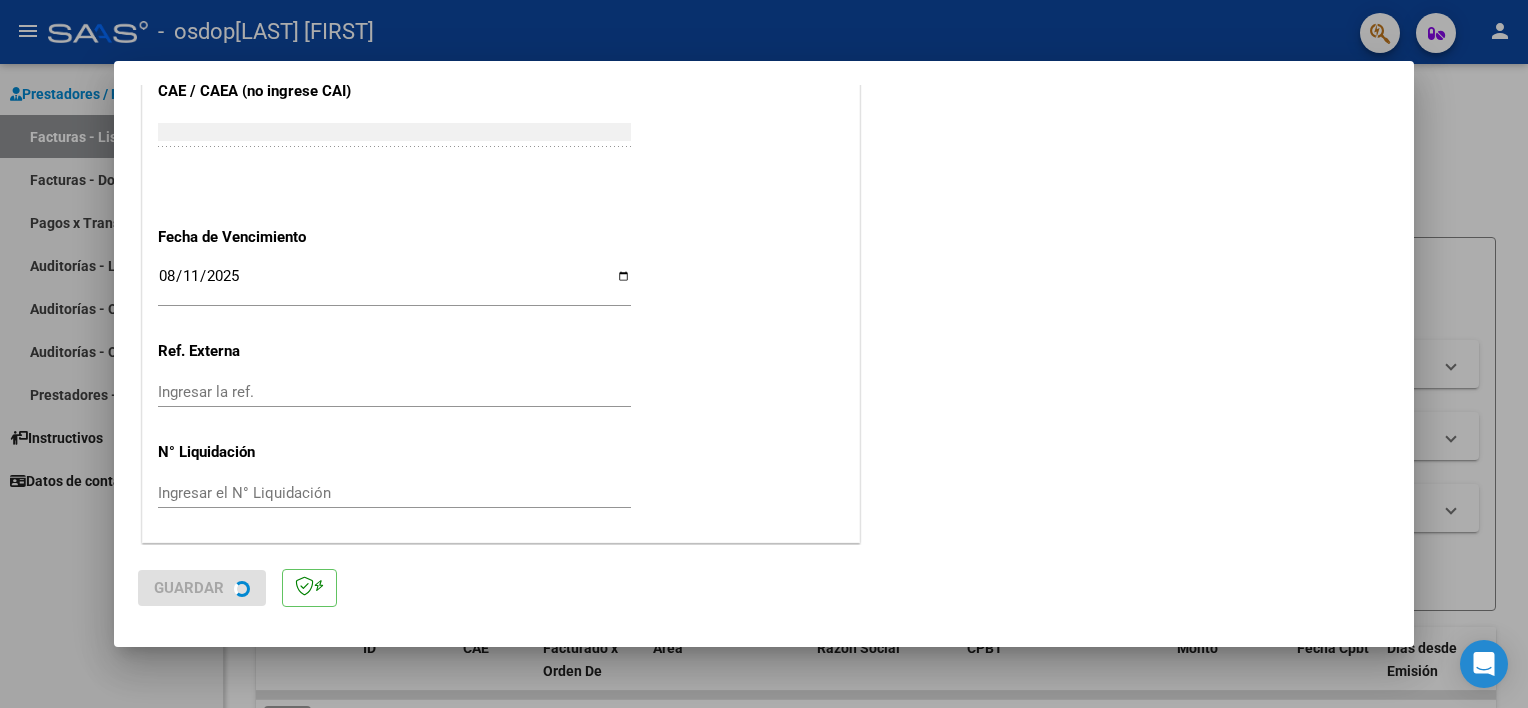 scroll, scrollTop: 0, scrollLeft: 0, axis: both 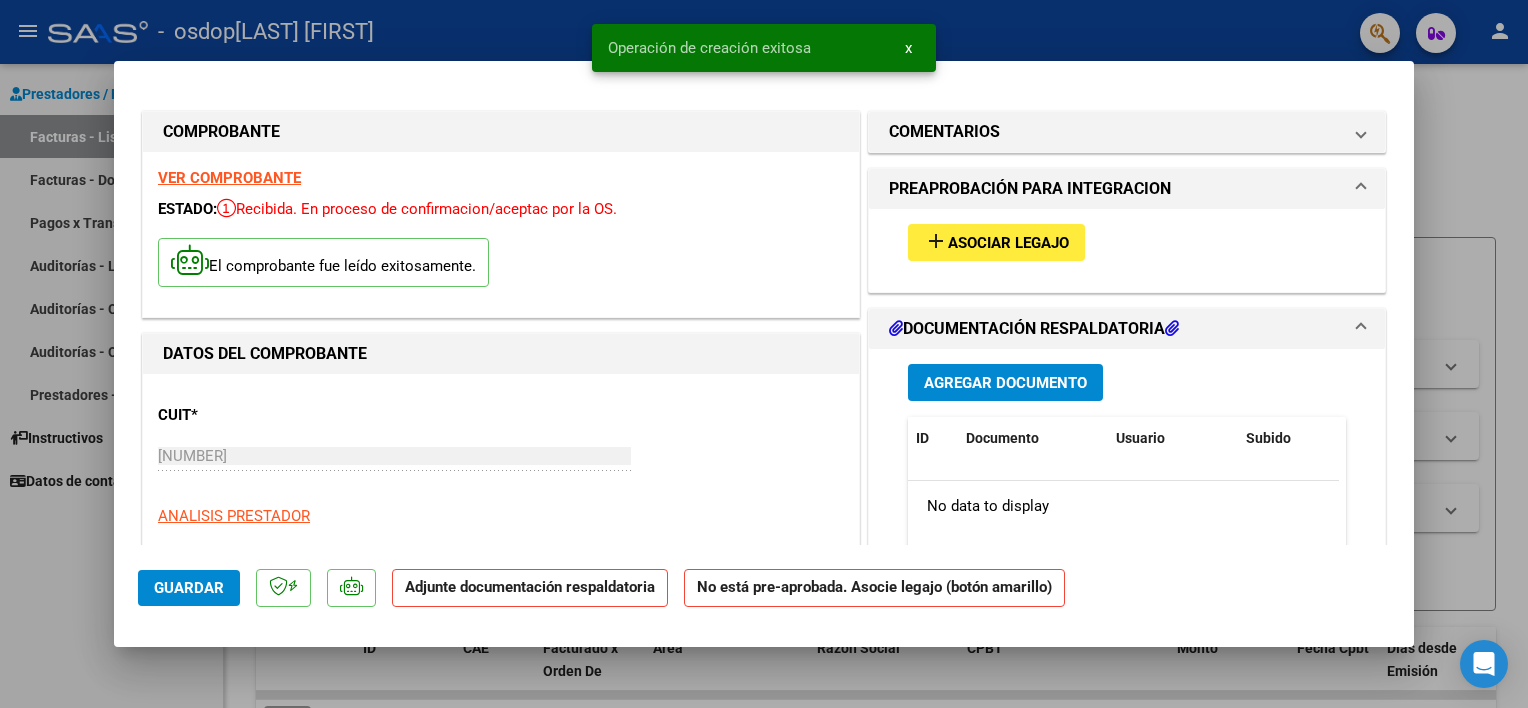 click on "add" at bounding box center (936, 241) 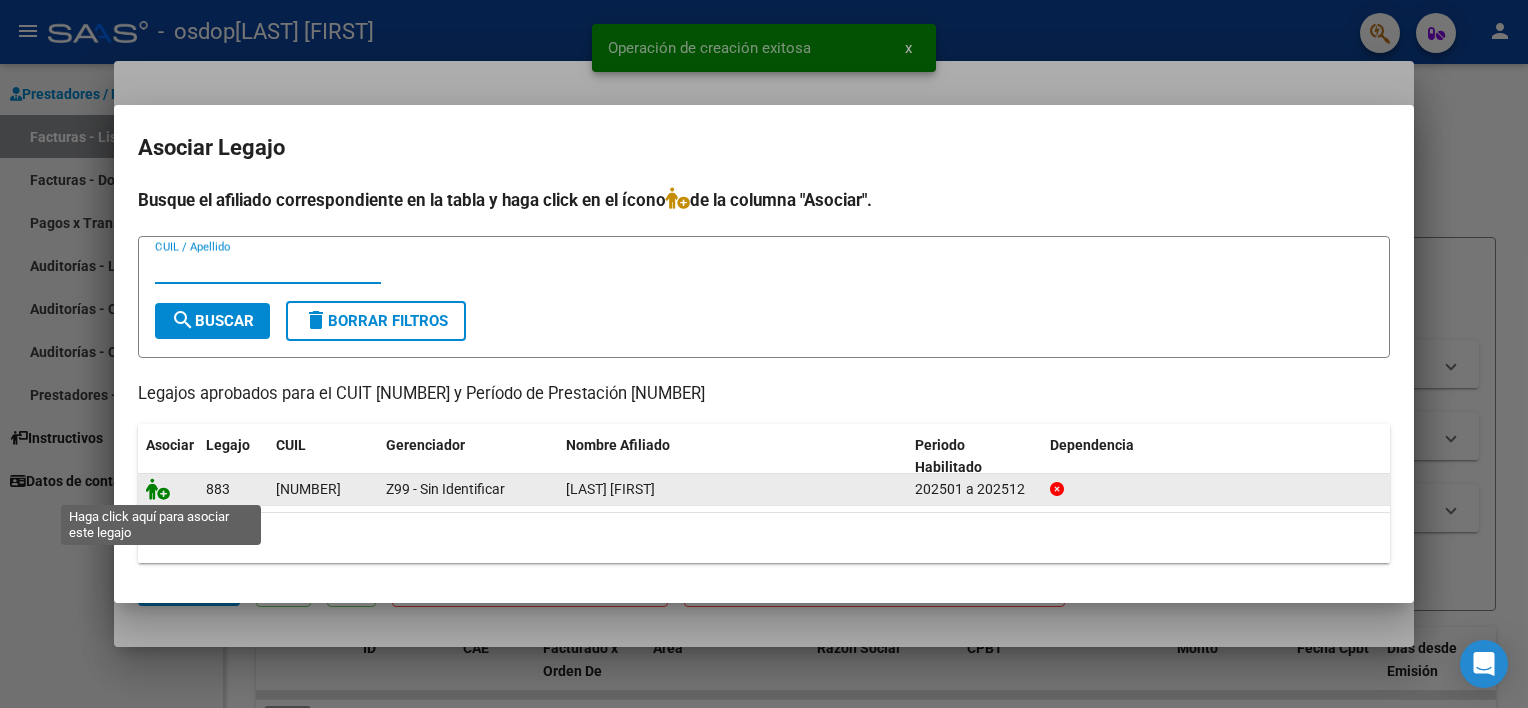 click 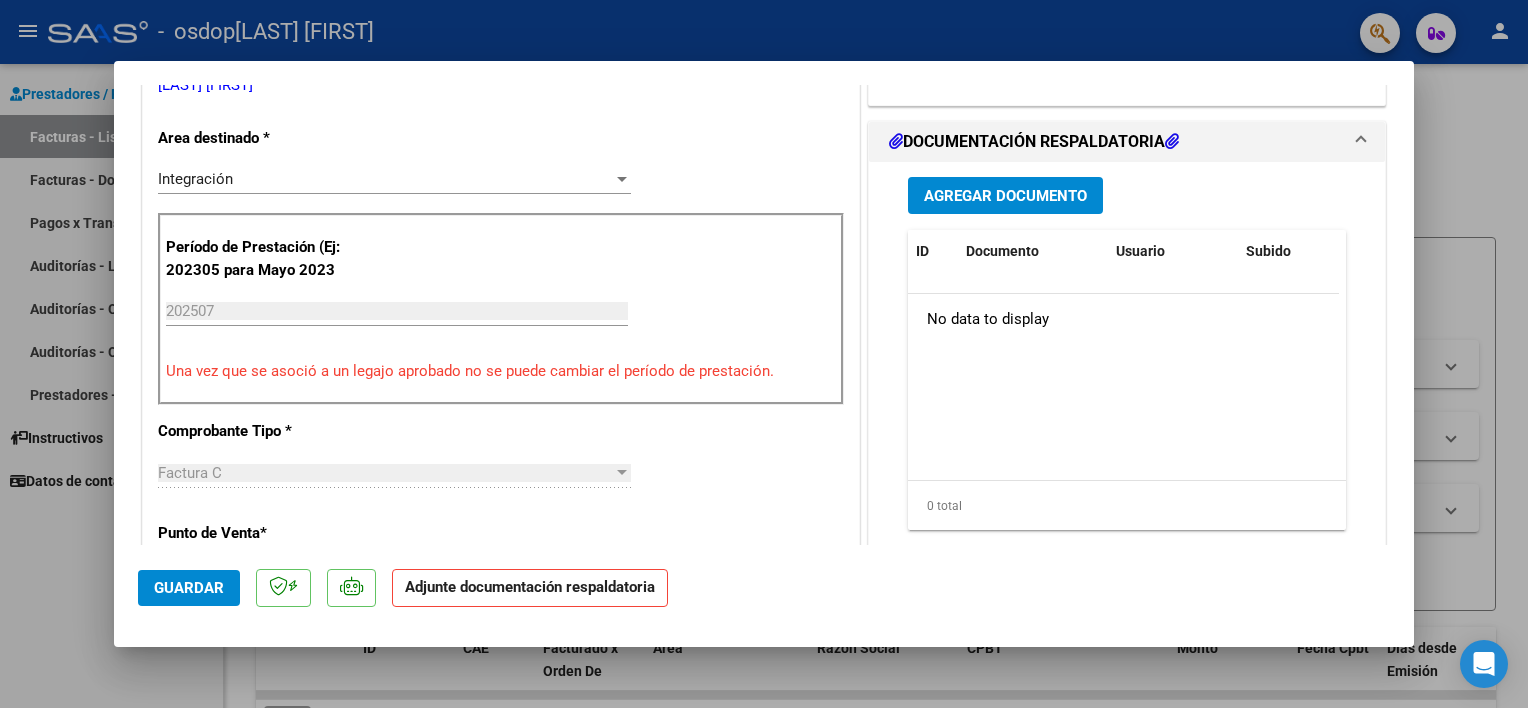 scroll, scrollTop: 500, scrollLeft: 0, axis: vertical 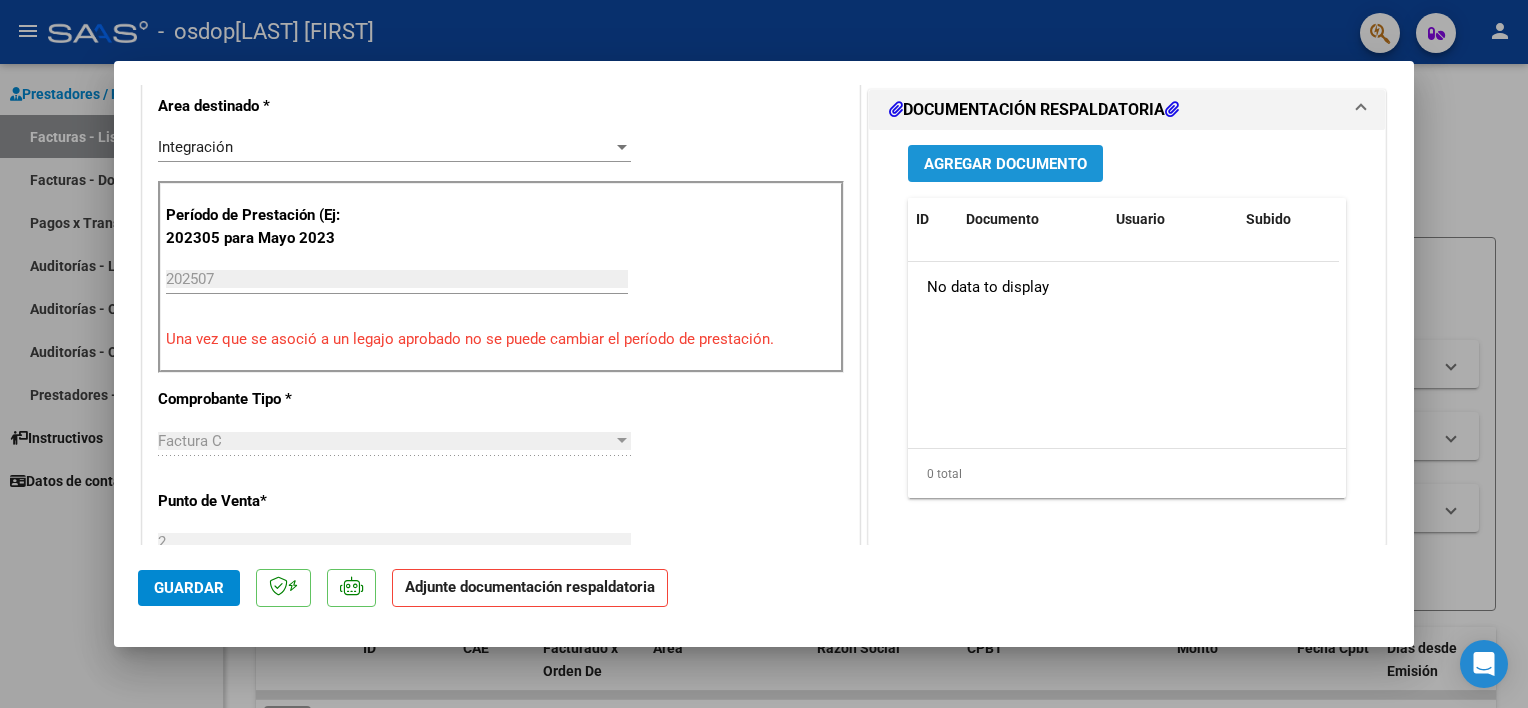click on "Agregar Documento" at bounding box center (1005, 164) 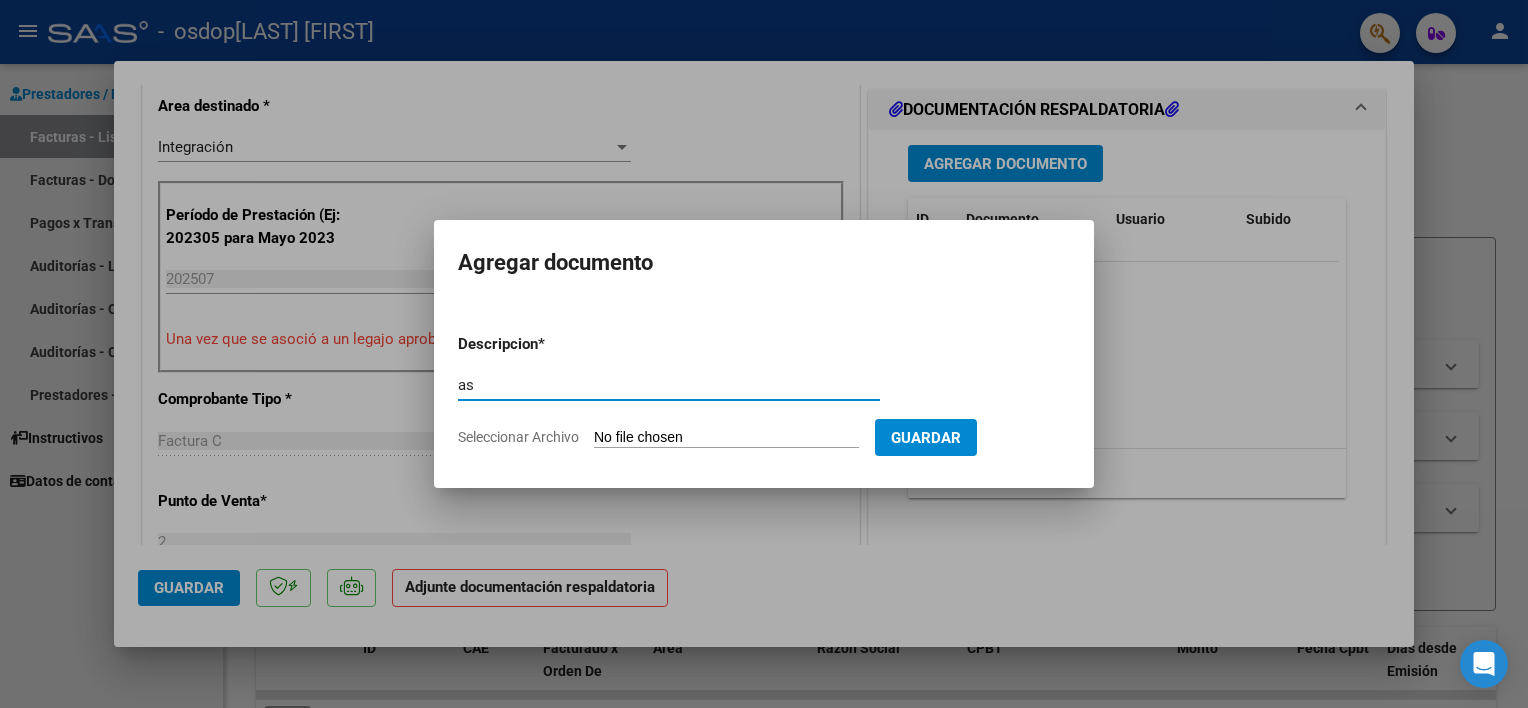 type on "asistencia" 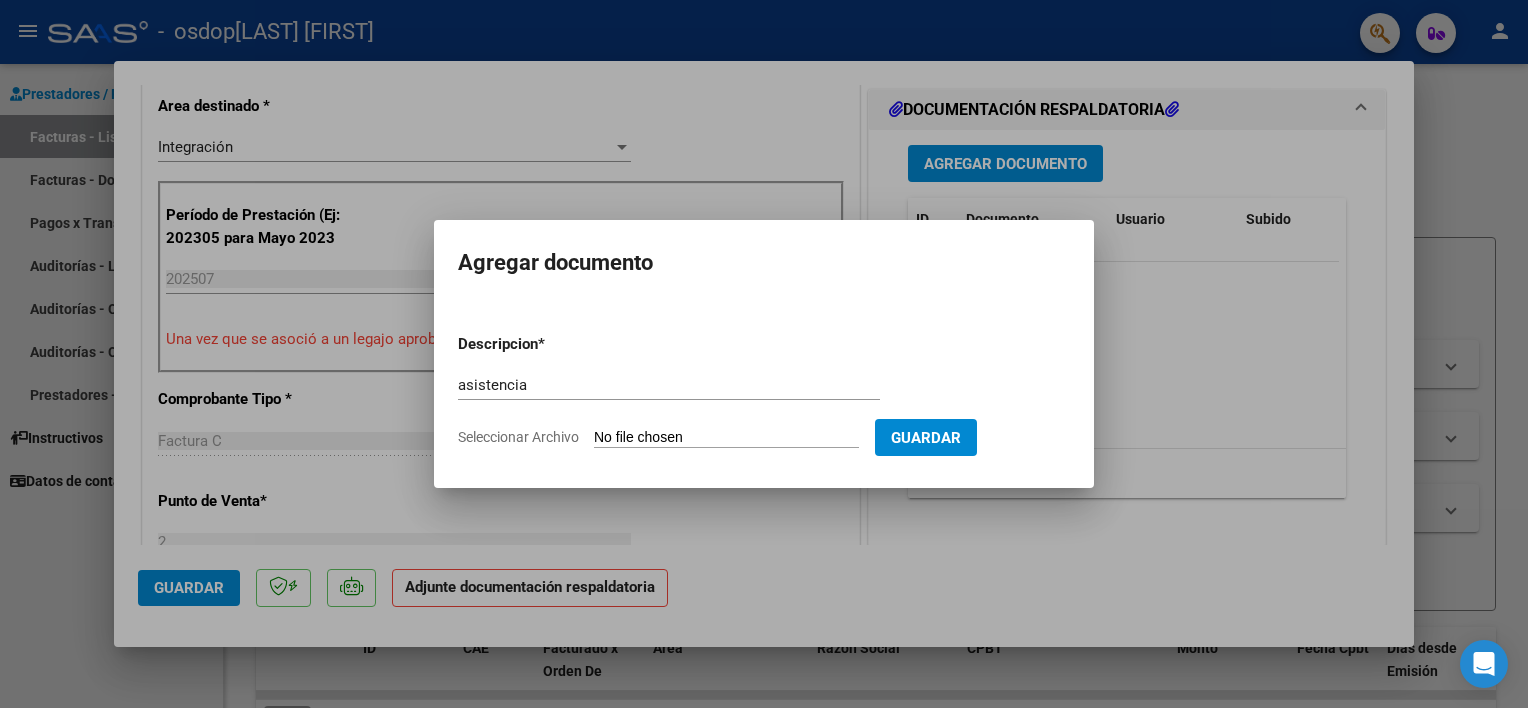 click on "Seleccionar Archivo" at bounding box center (726, 438) 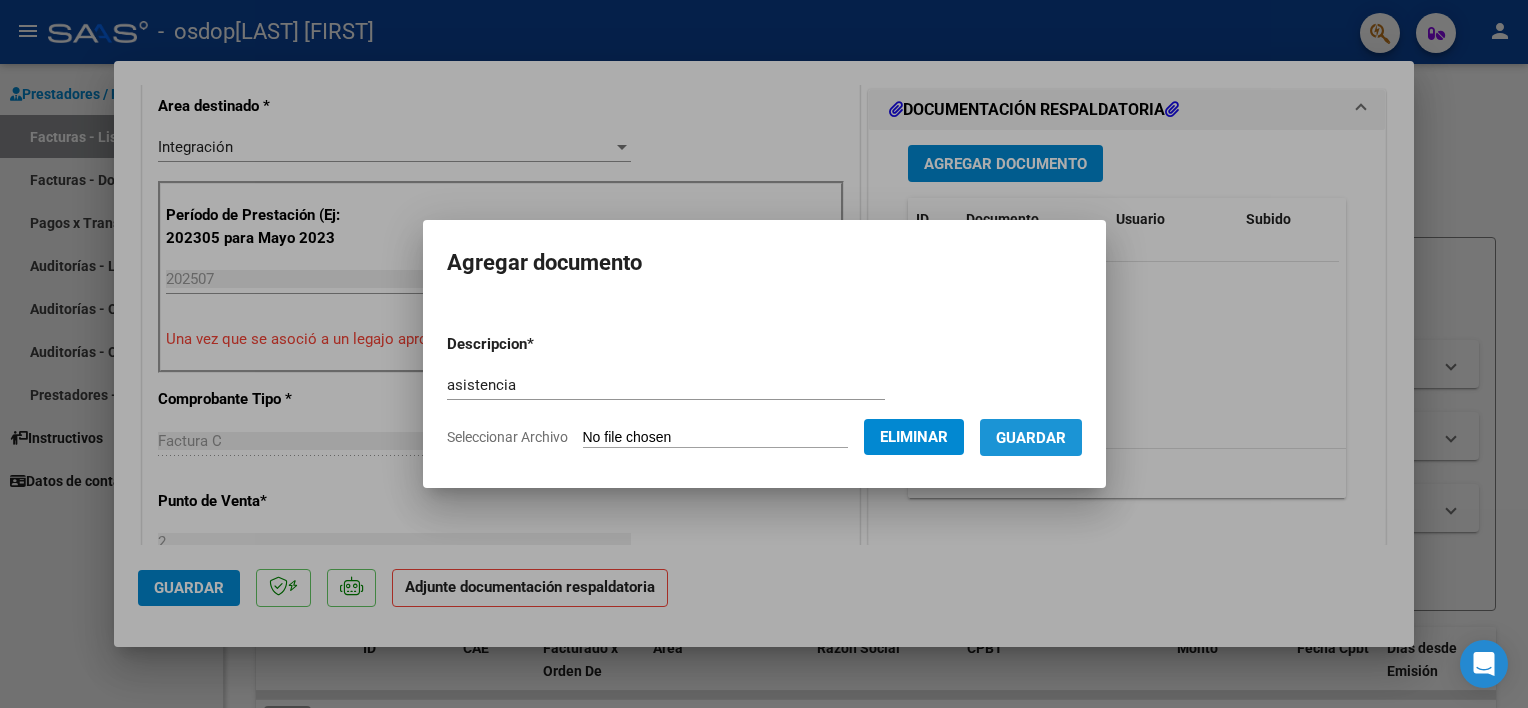 click on "Guardar" at bounding box center [1031, 438] 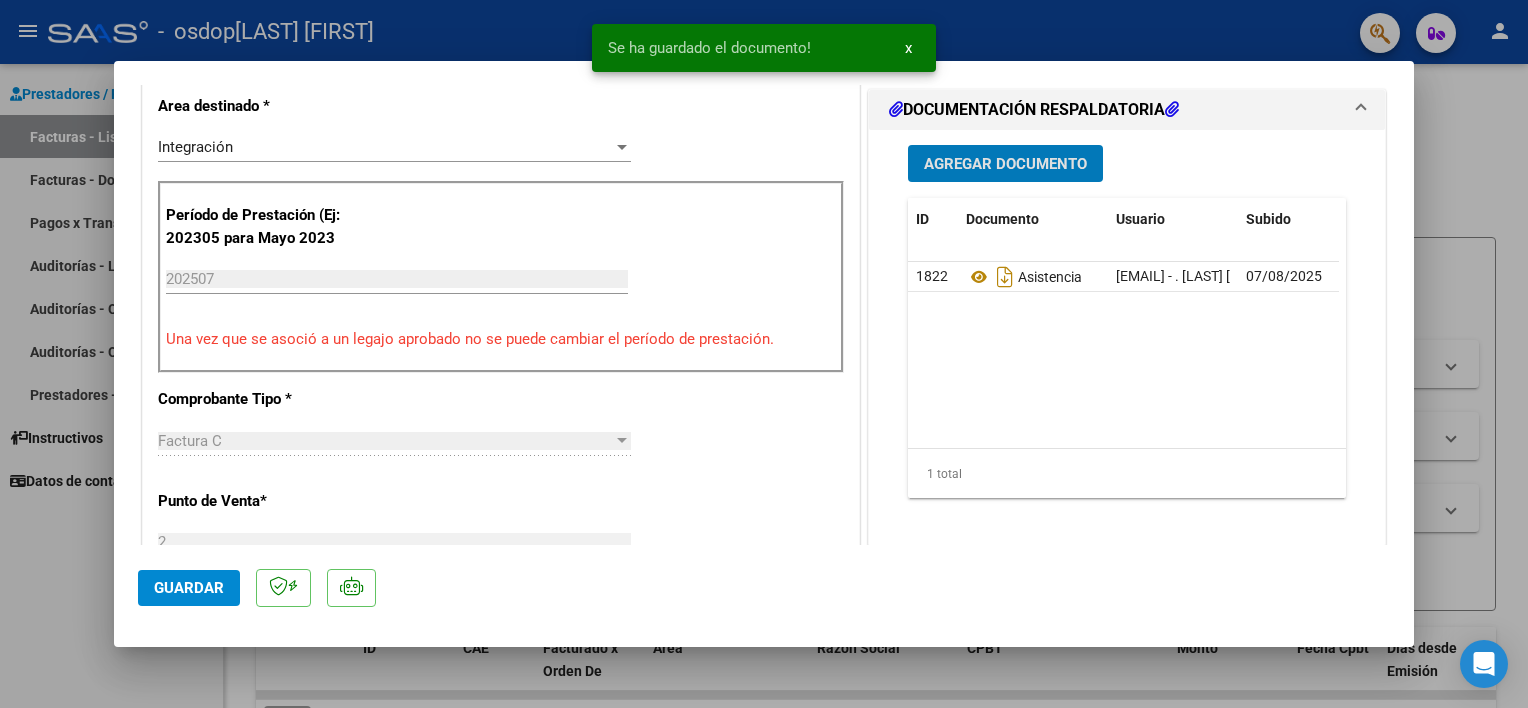 click on "Agregar Documento" at bounding box center (1005, 164) 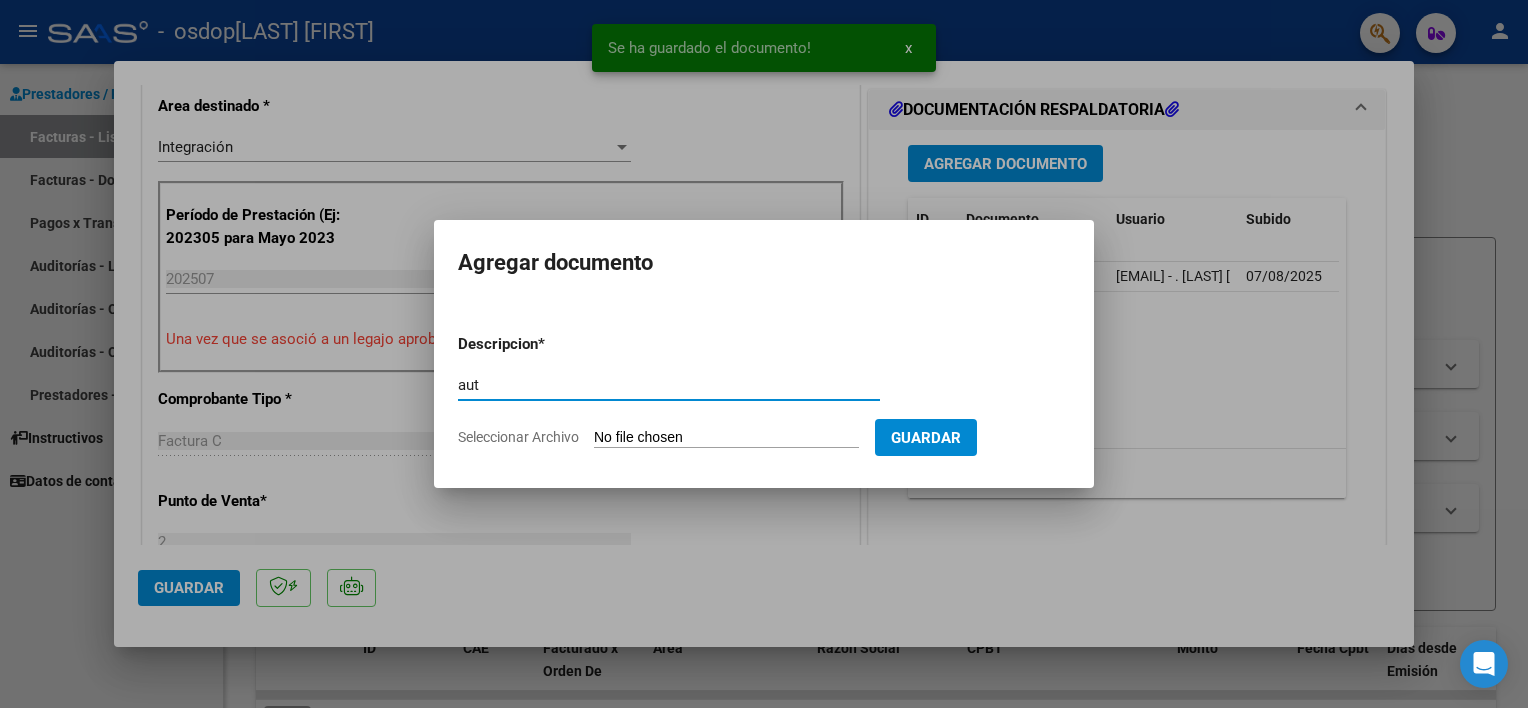 type on "aut" 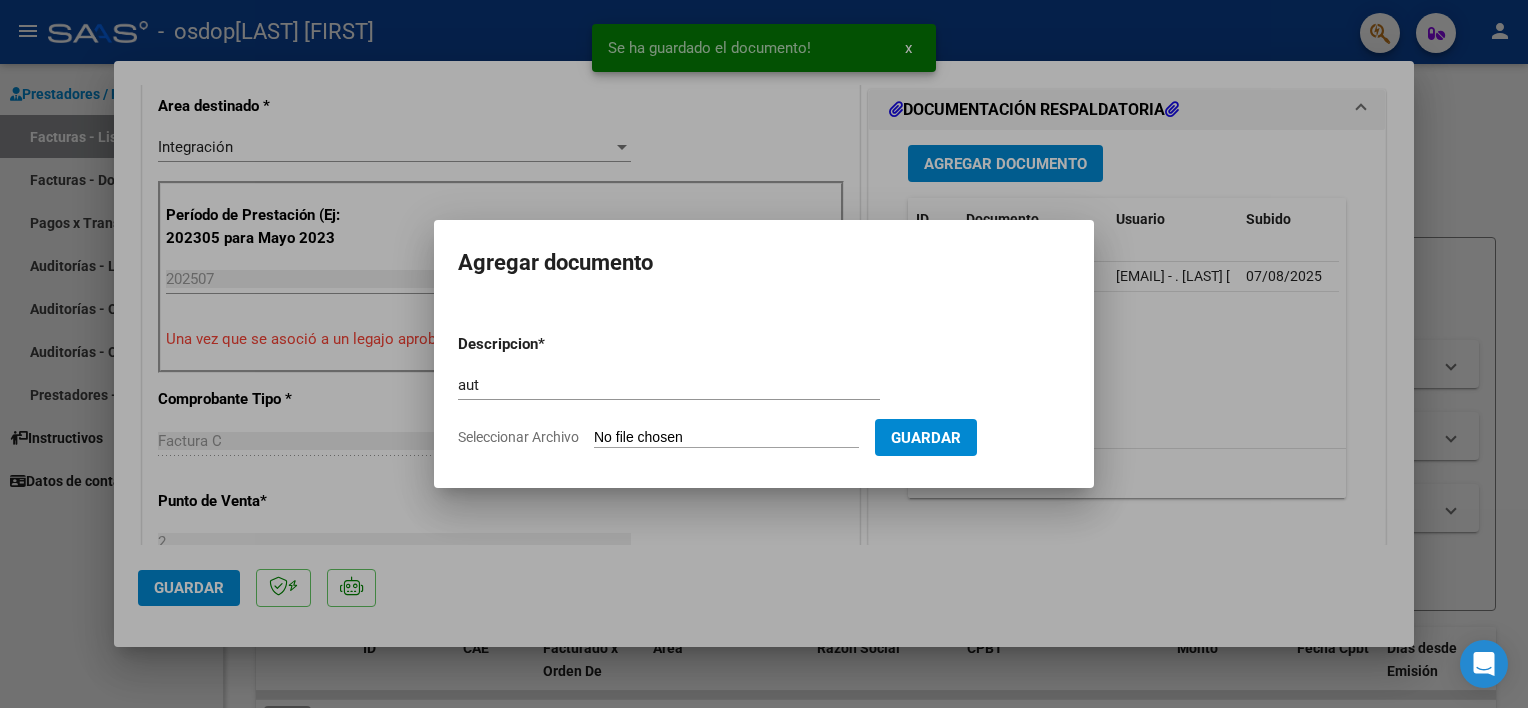 click on "Seleccionar Archivo" at bounding box center [726, 438] 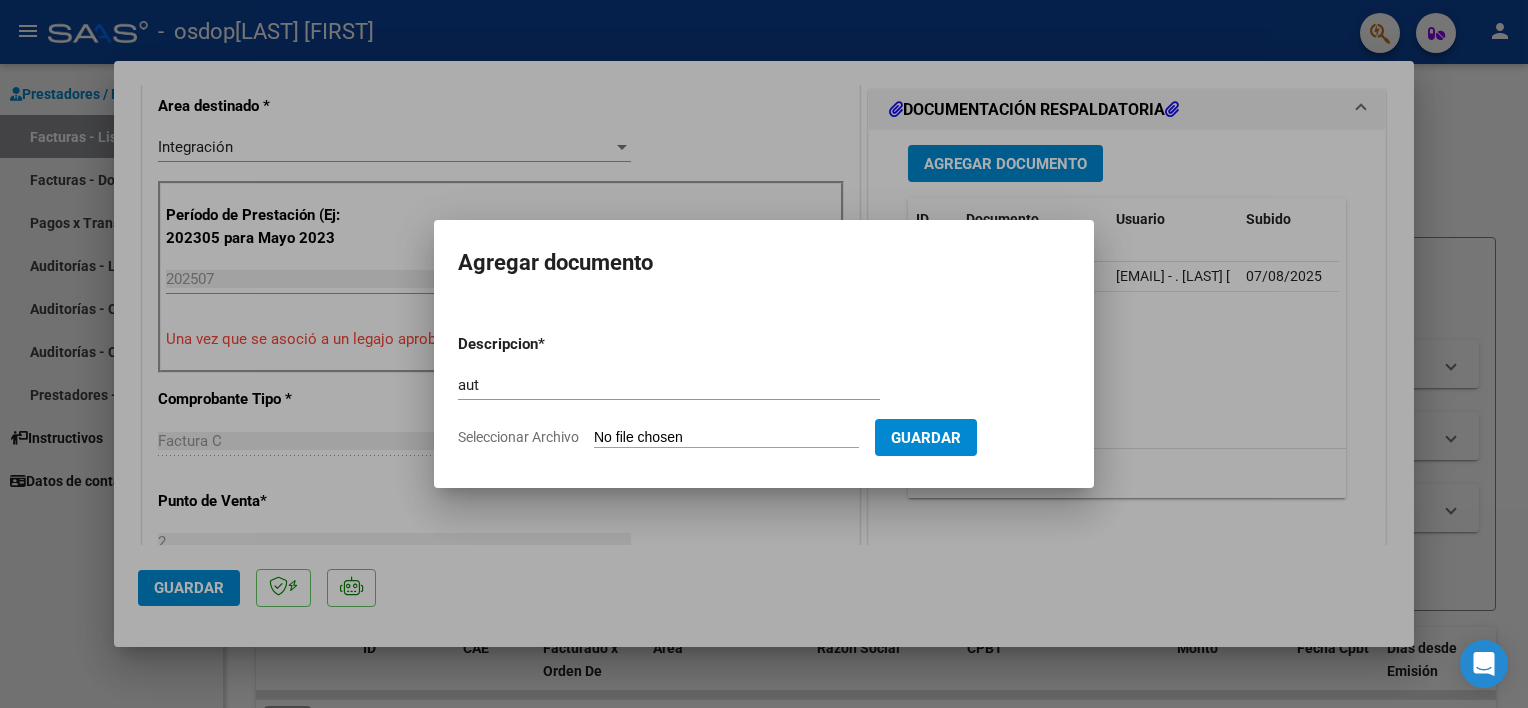 type on "C:\fakepath\GRANOLLERS - AUT.pdf" 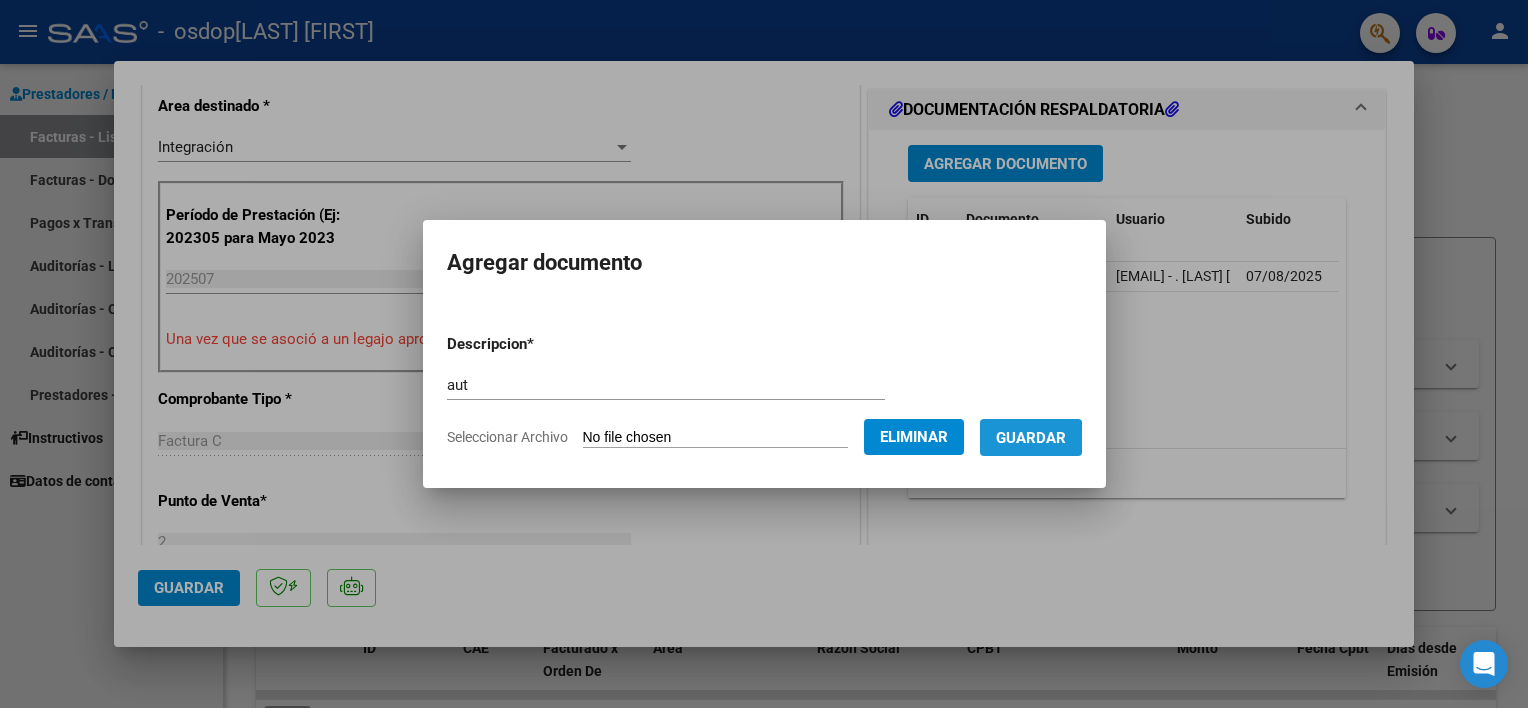 click on "Guardar" at bounding box center [1031, 438] 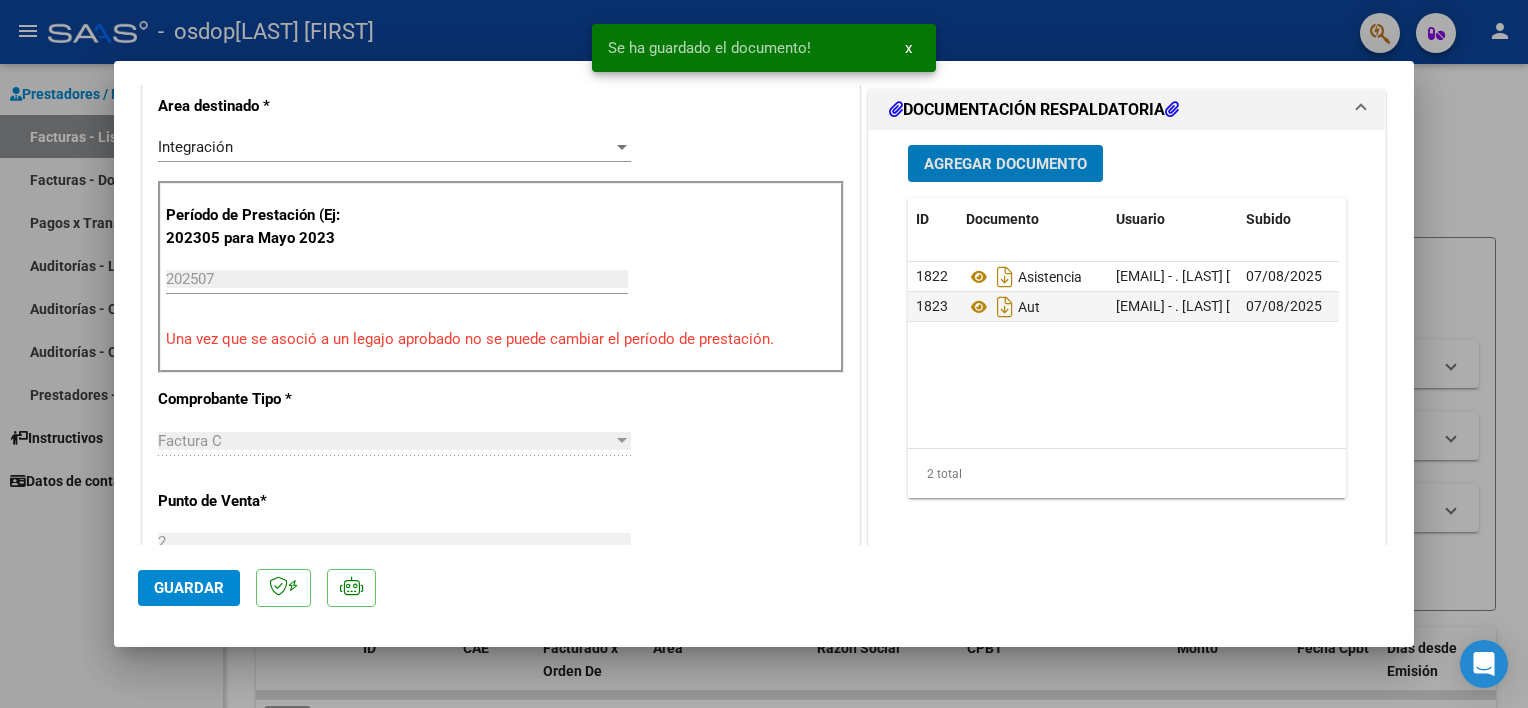 click at bounding box center [764, 354] 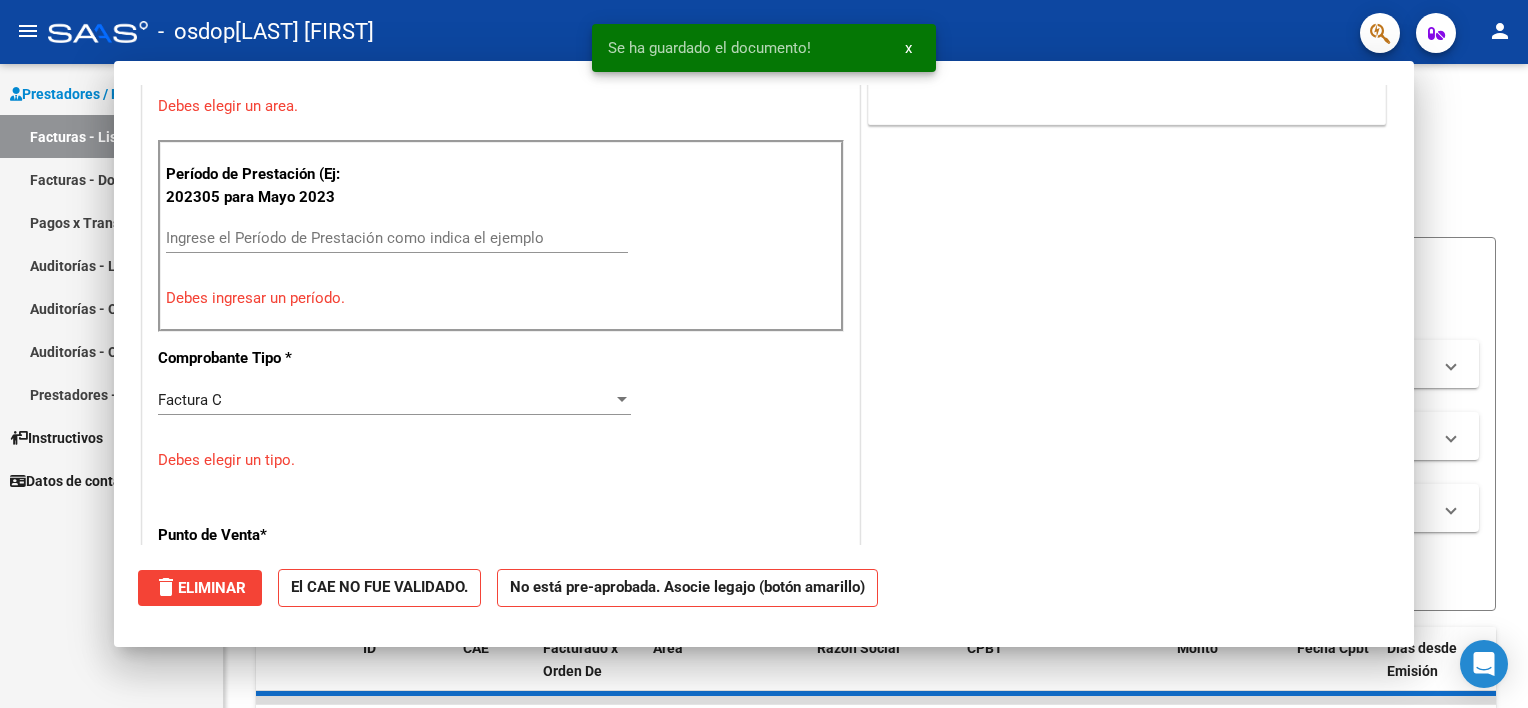 scroll, scrollTop: 459, scrollLeft: 0, axis: vertical 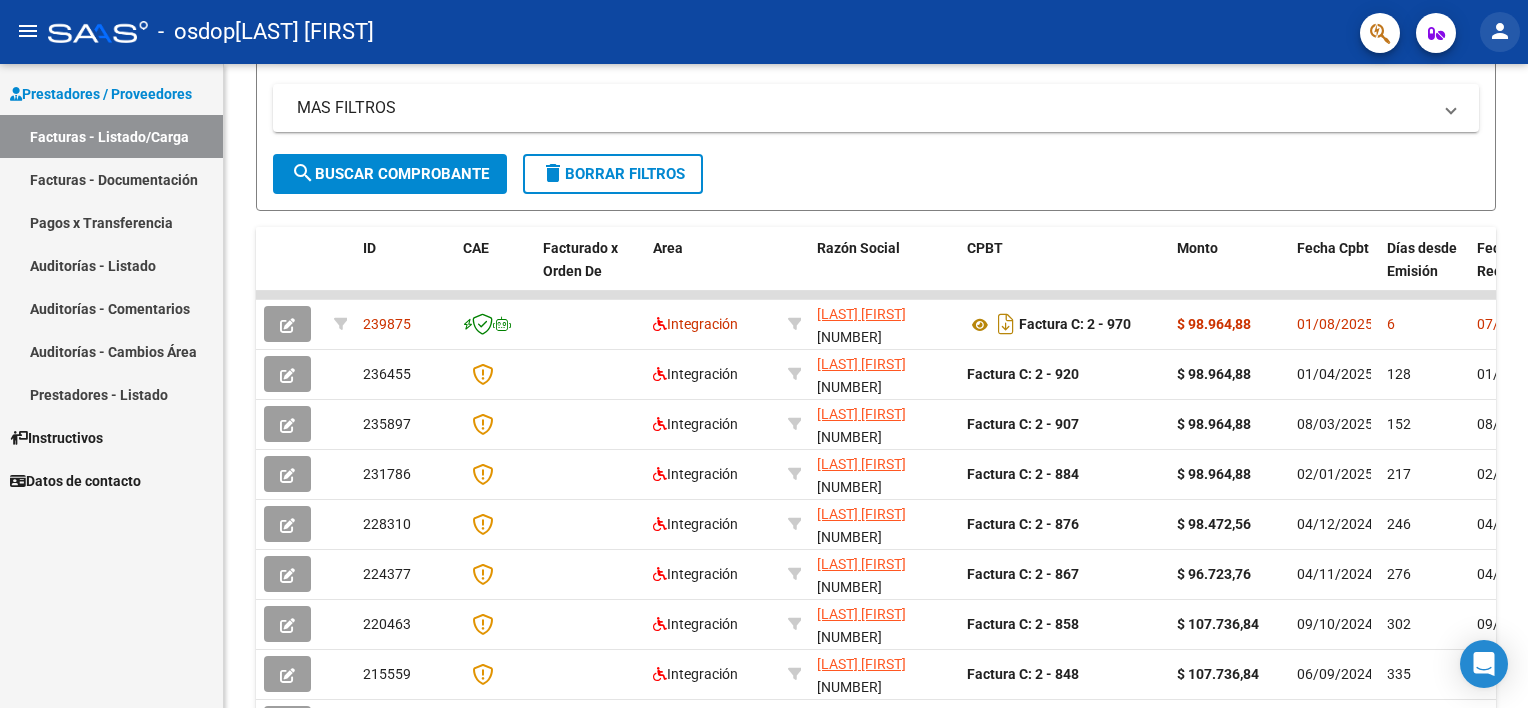 click on "person" 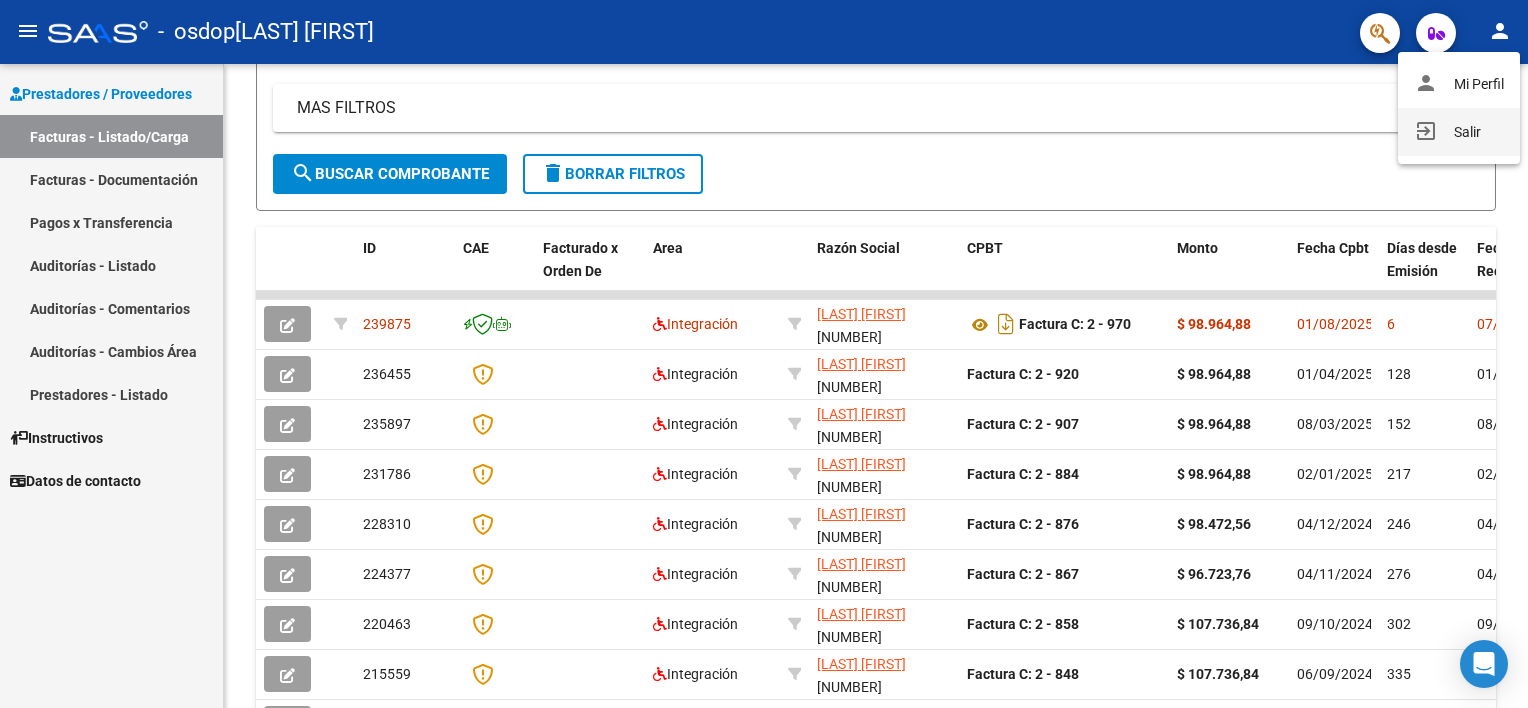 click on "exit_to_app" at bounding box center [1426, 131] 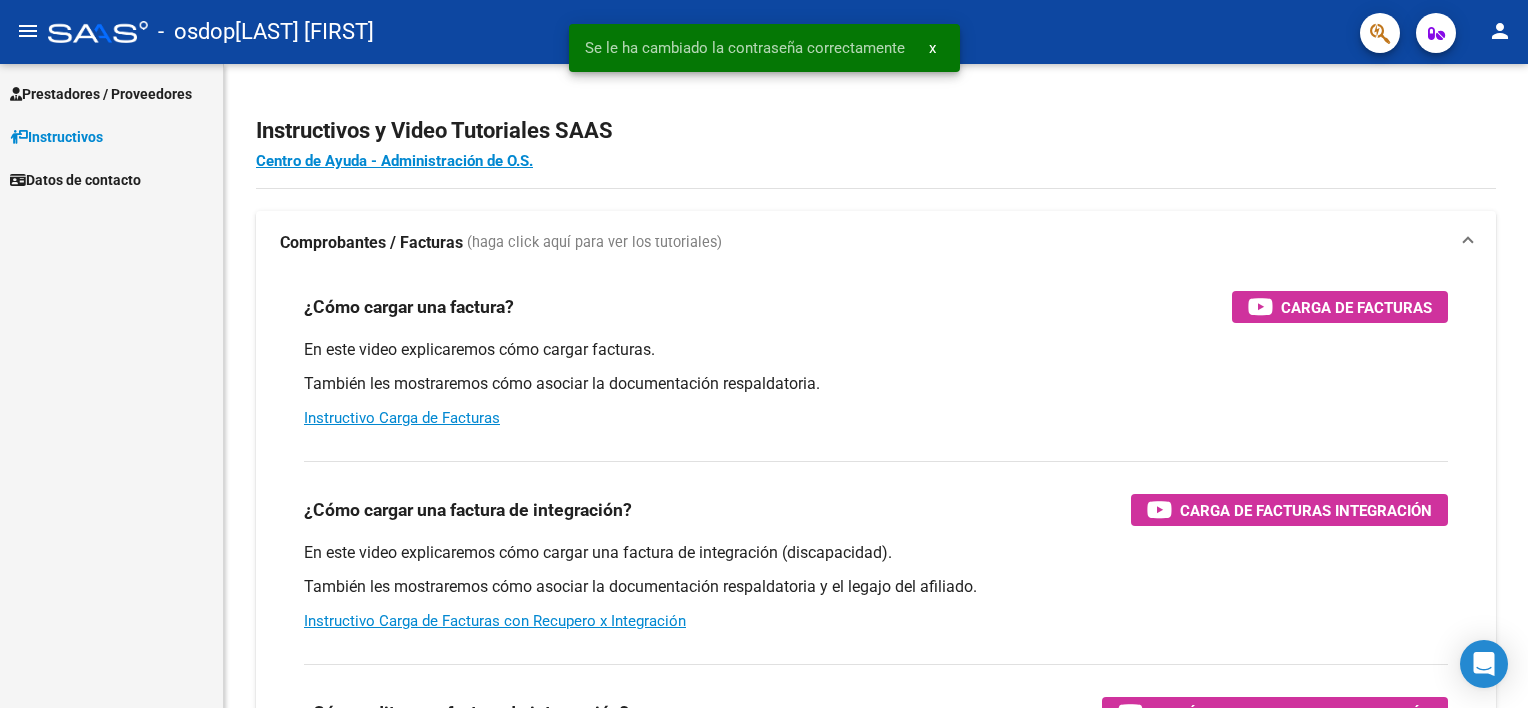 scroll, scrollTop: 0, scrollLeft: 0, axis: both 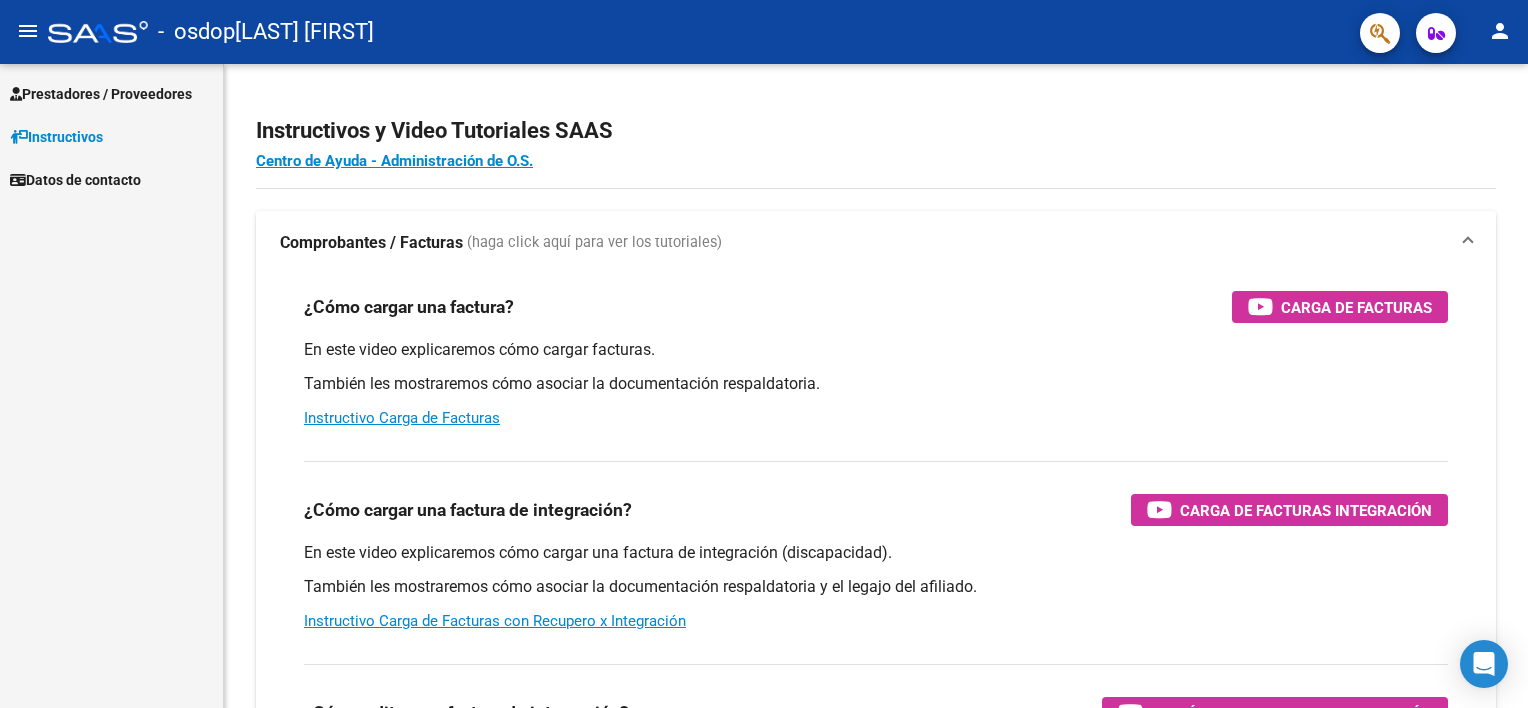 click on "Prestadores / Proveedores" at bounding box center [101, 94] 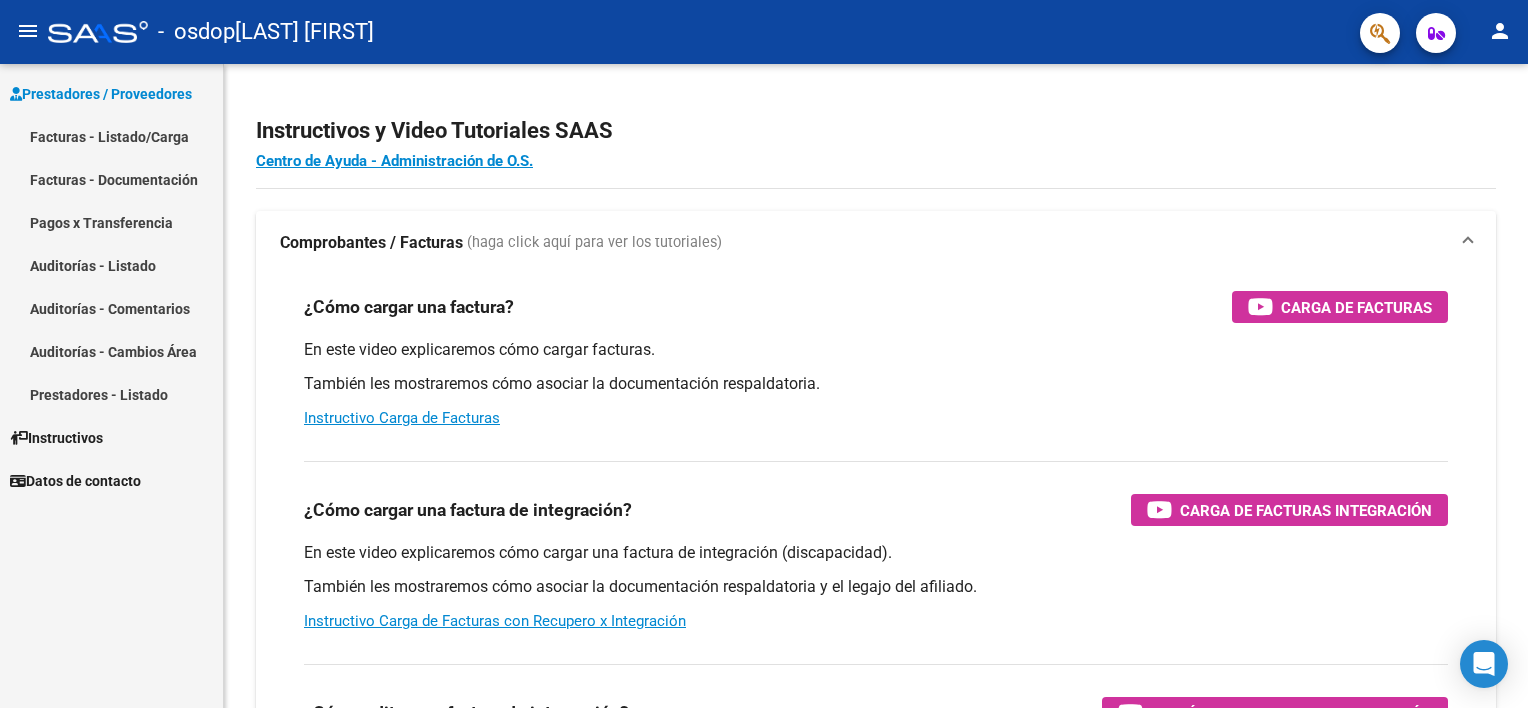 click on "Facturas - Listado/Carga" at bounding box center (111, 136) 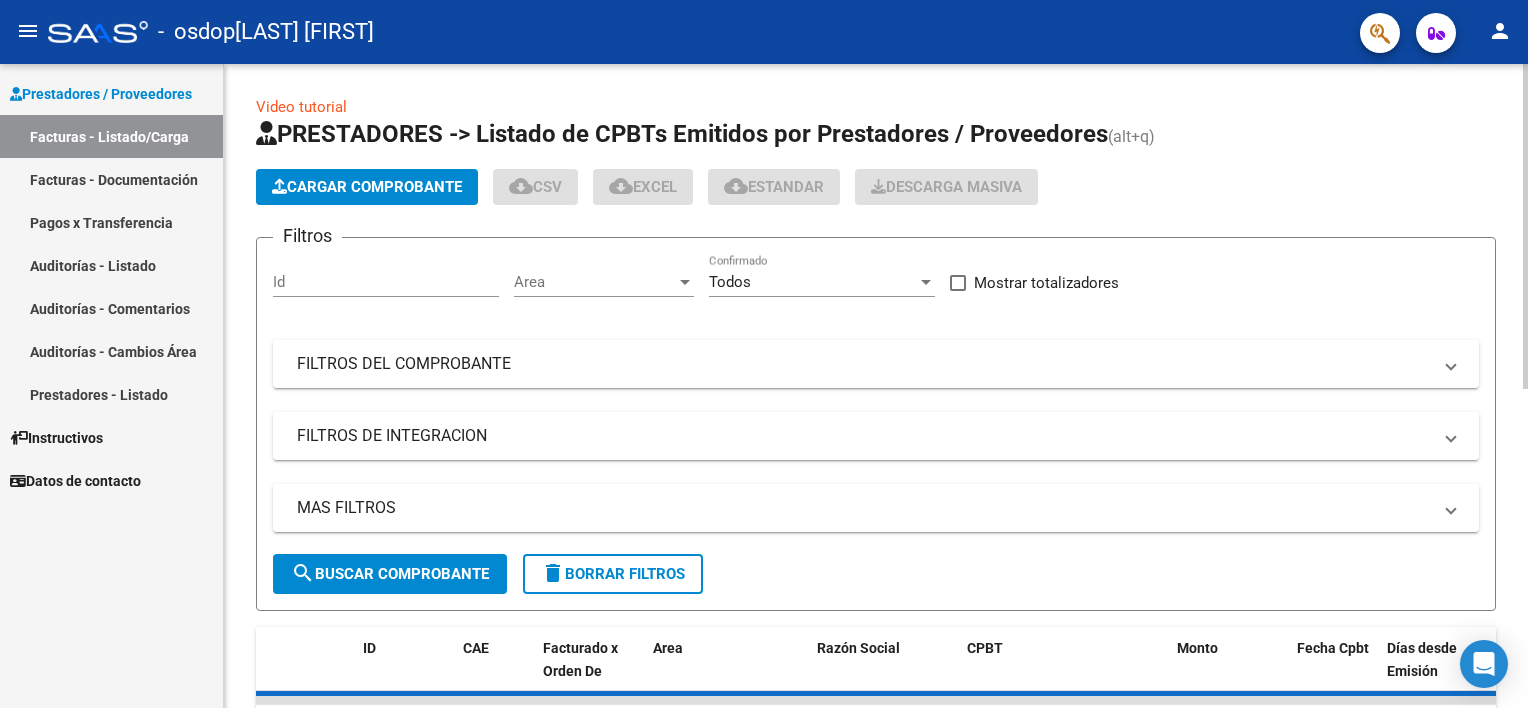 click on "Cargar Comprobante" 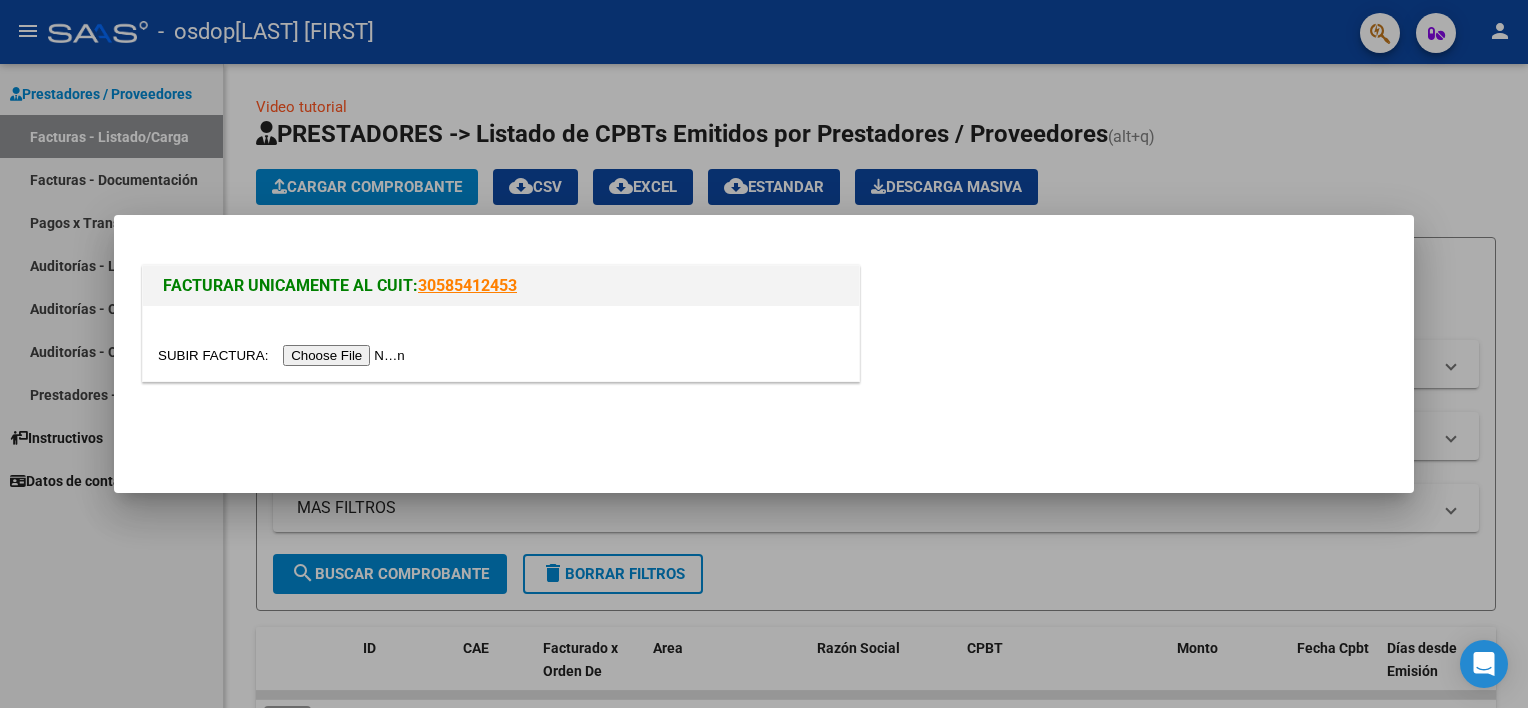click at bounding box center [284, 355] 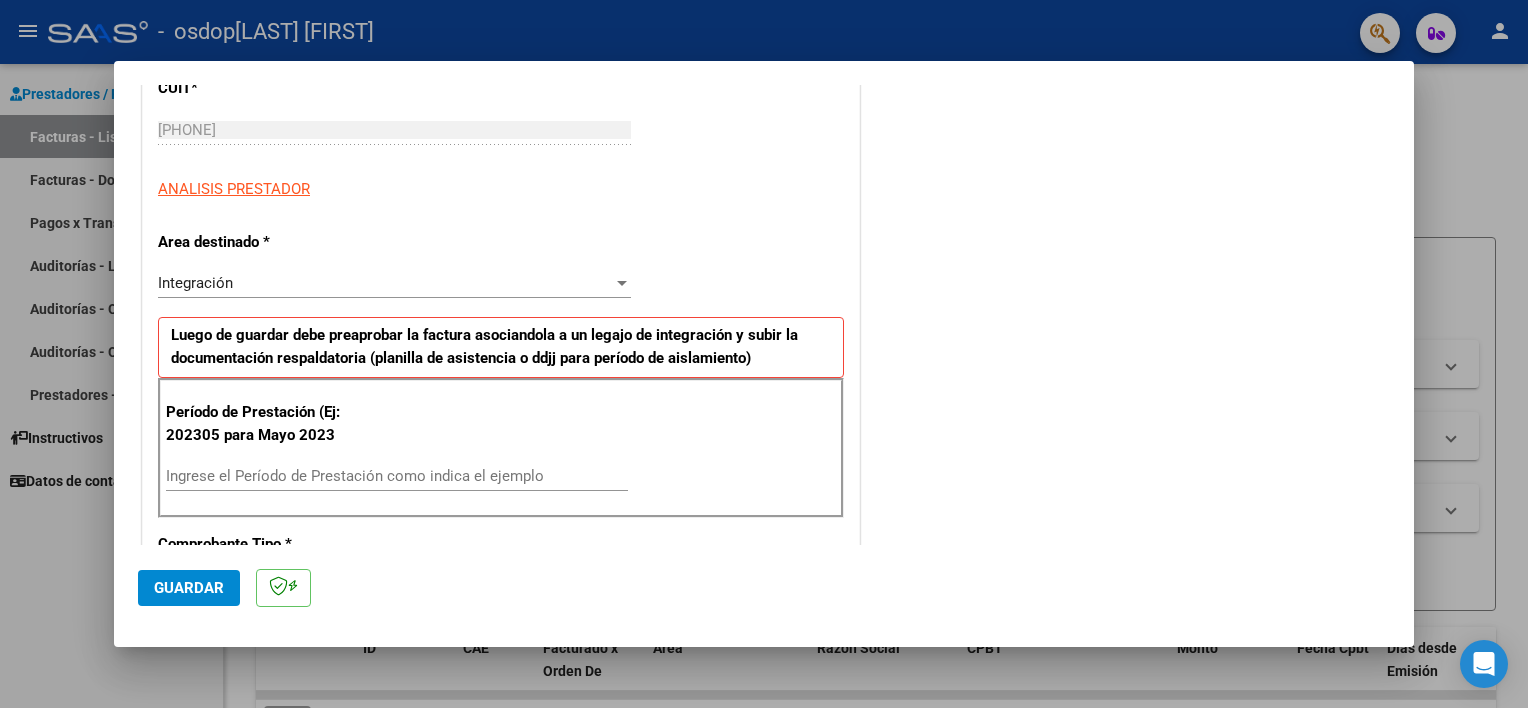 scroll, scrollTop: 400, scrollLeft: 0, axis: vertical 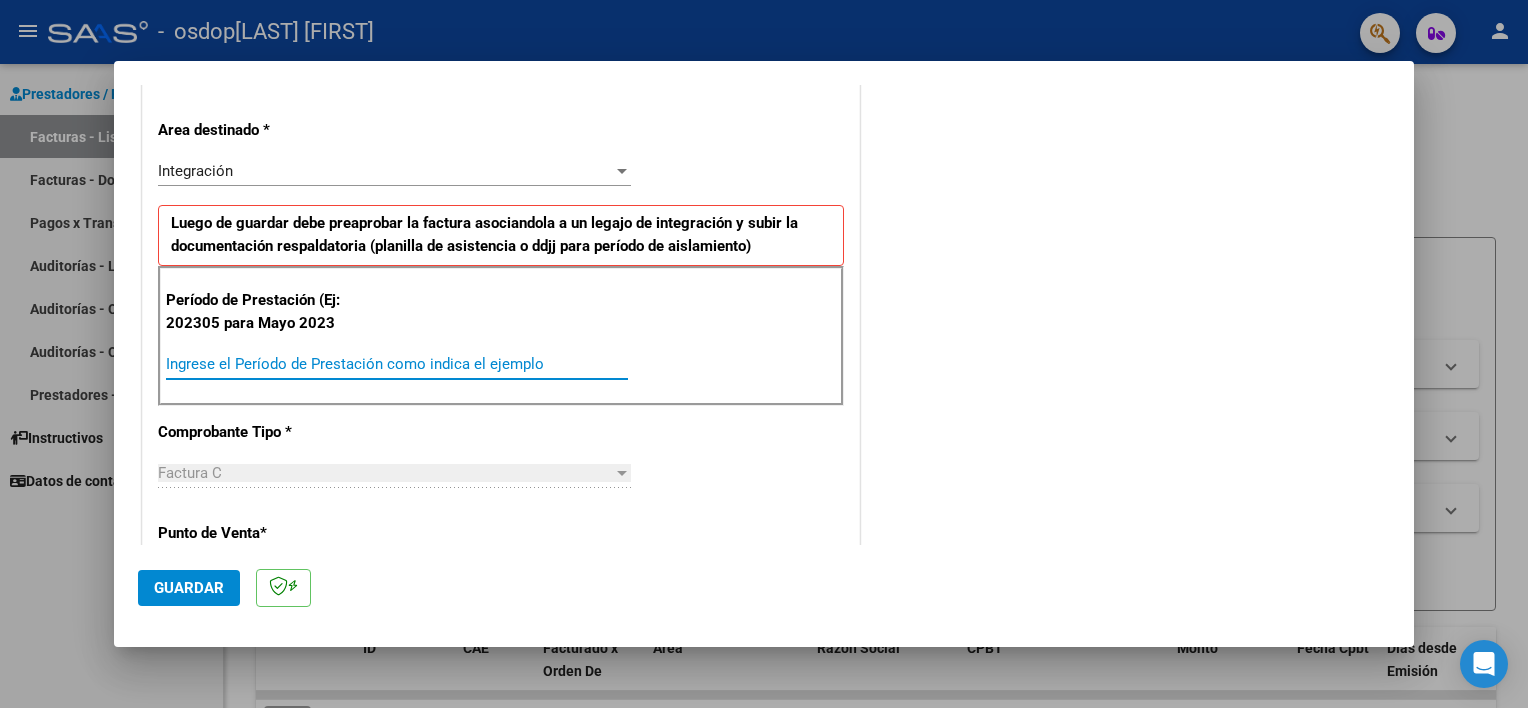 click on "Ingrese el Período de Prestación como indica el ejemplo" at bounding box center [397, 364] 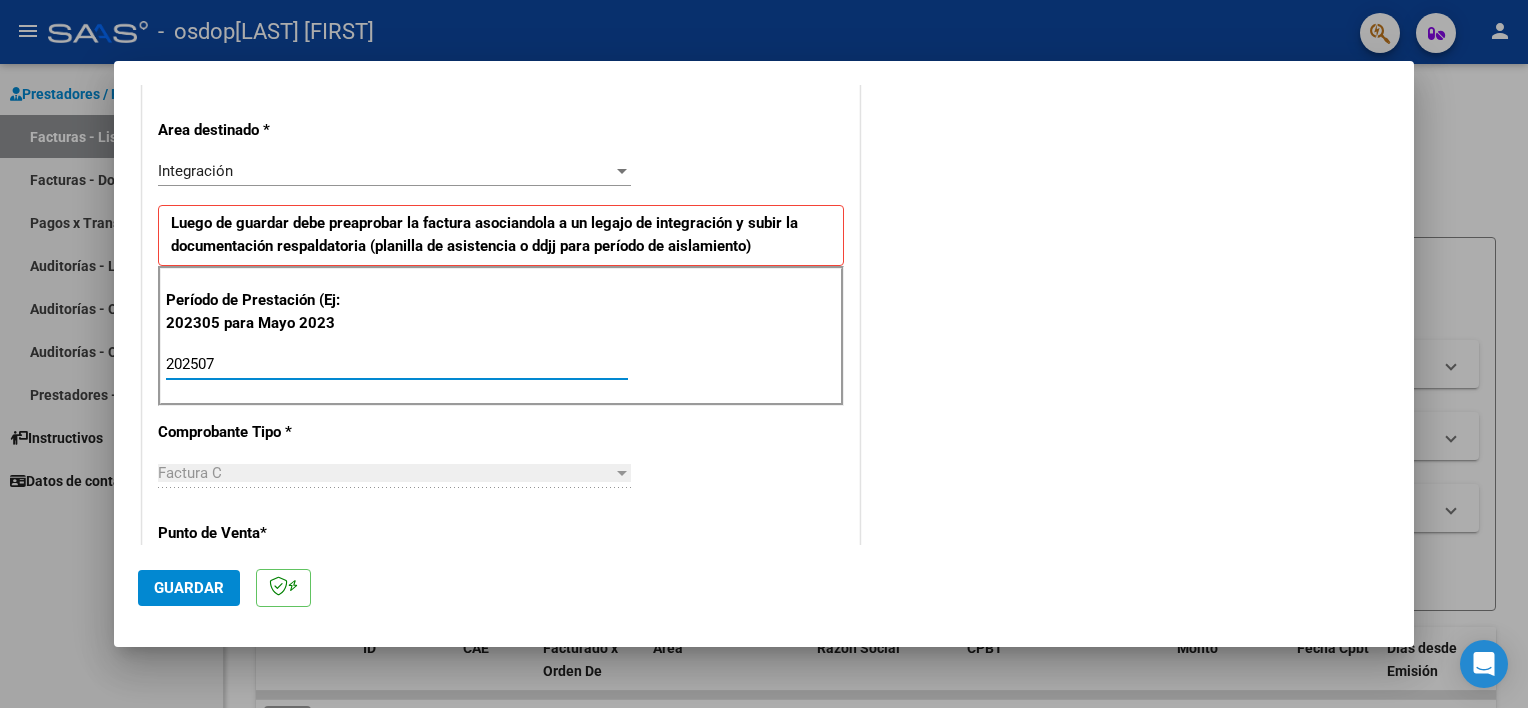 type on "202507" 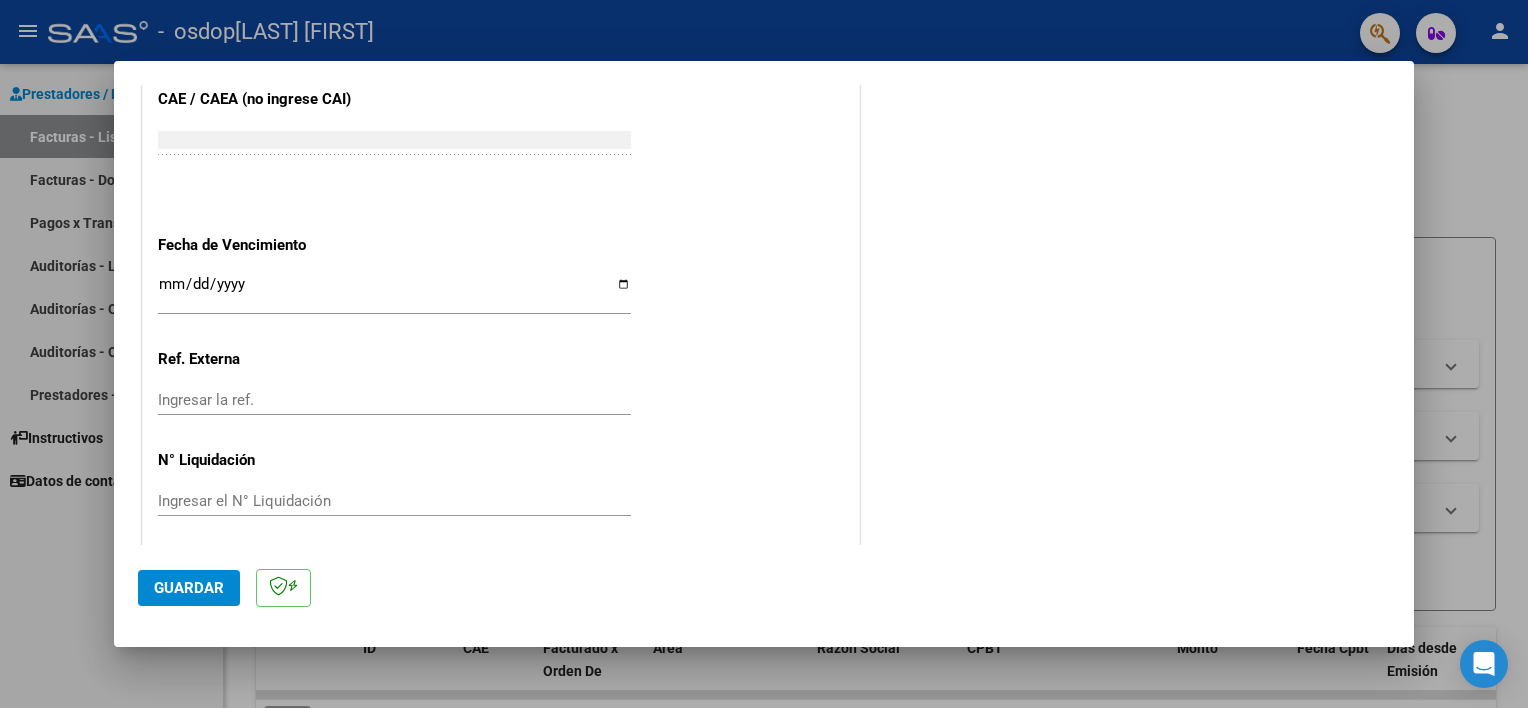 scroll, scrollTop: 1260, scrollLeft: 0, axis: vertical 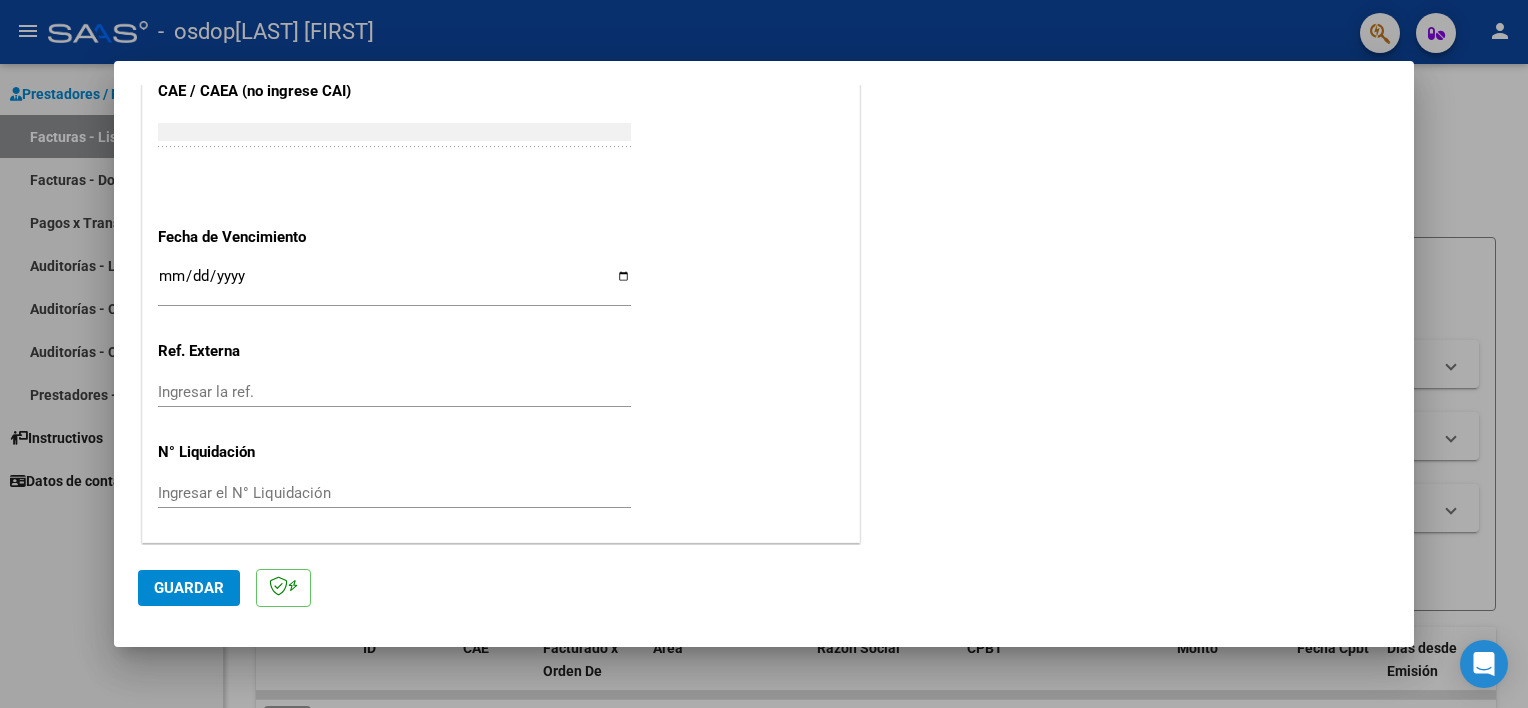 click on "Ingresar la fecha" at bounding box center [394, 284] 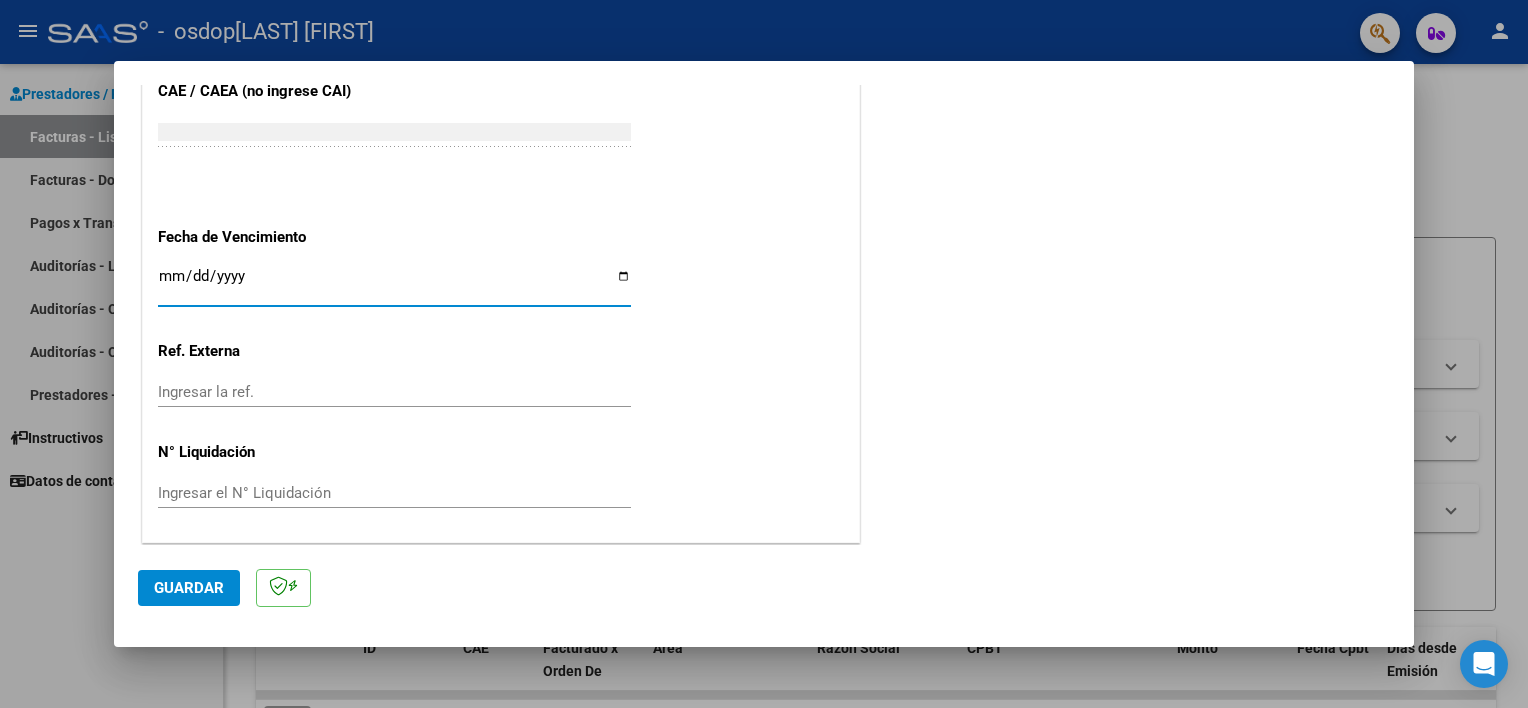 type on "2025-08-11" 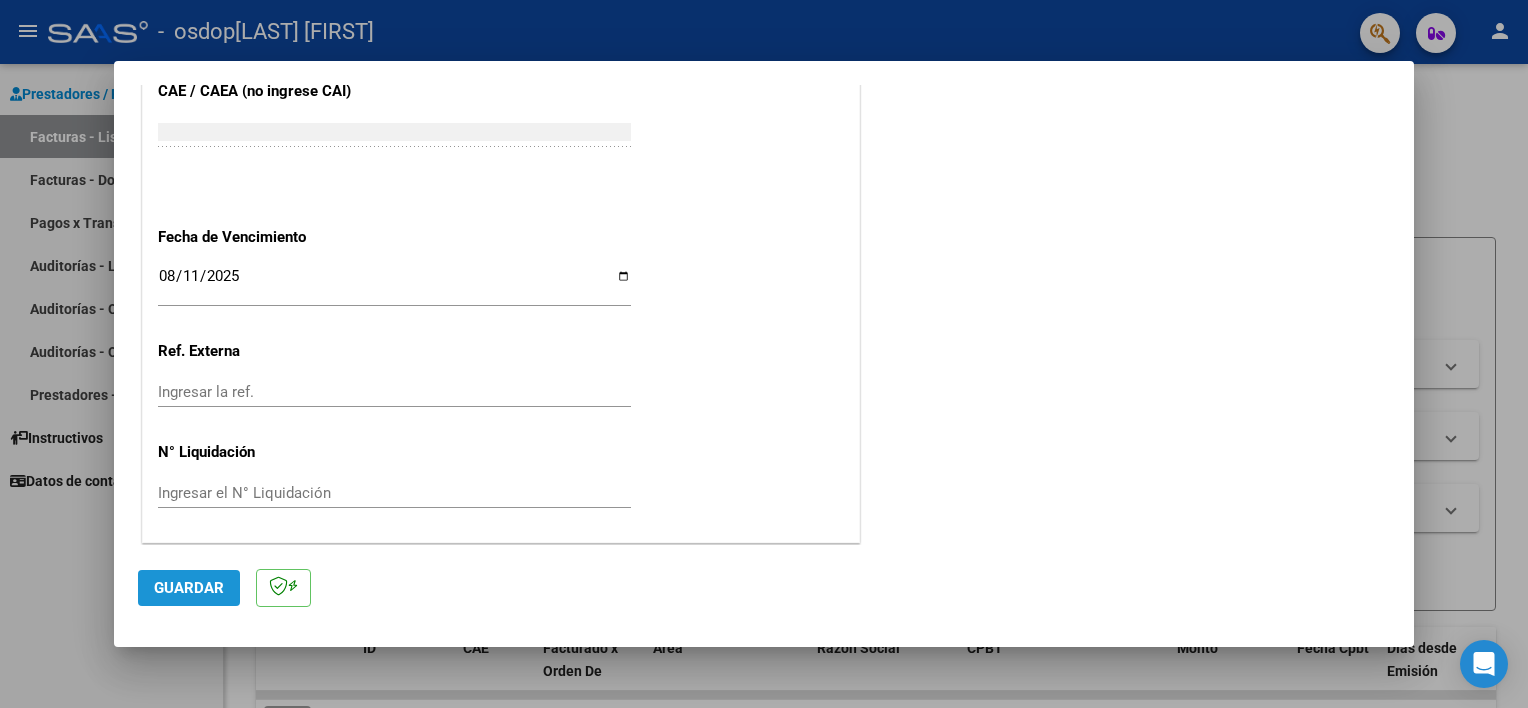 click on "Guardar" 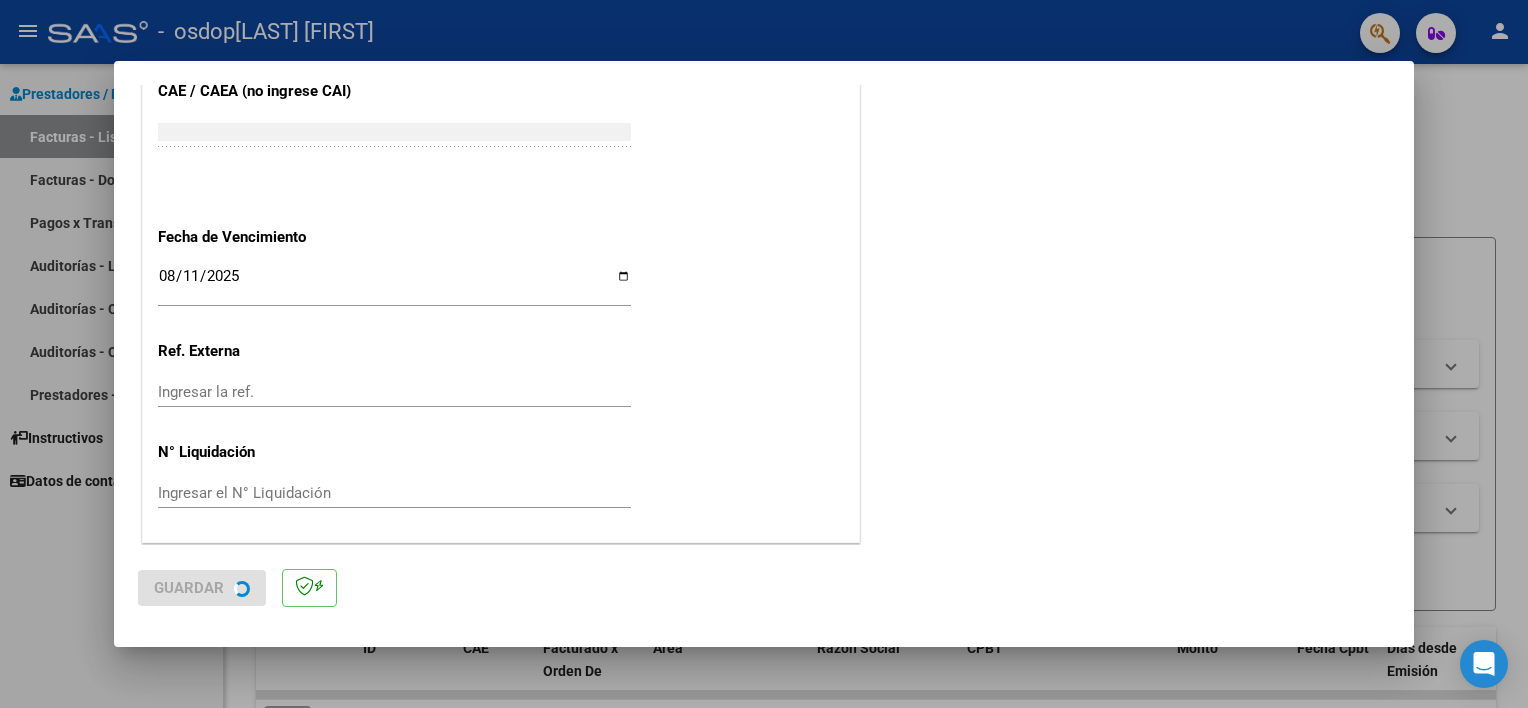 scroll, scrollTop: 0, scrollLeft: 0, axis: both 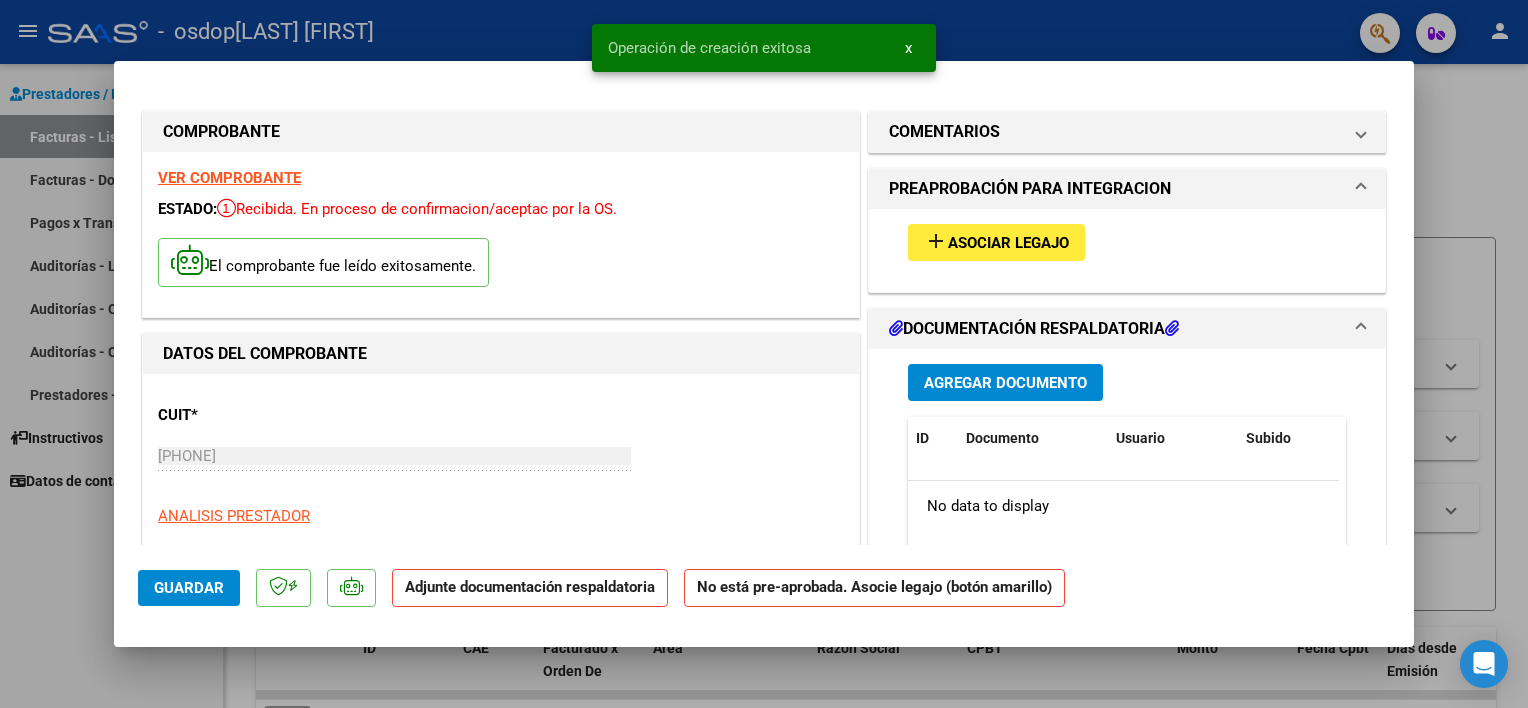 click on "add" at bounding box center [936, 241] 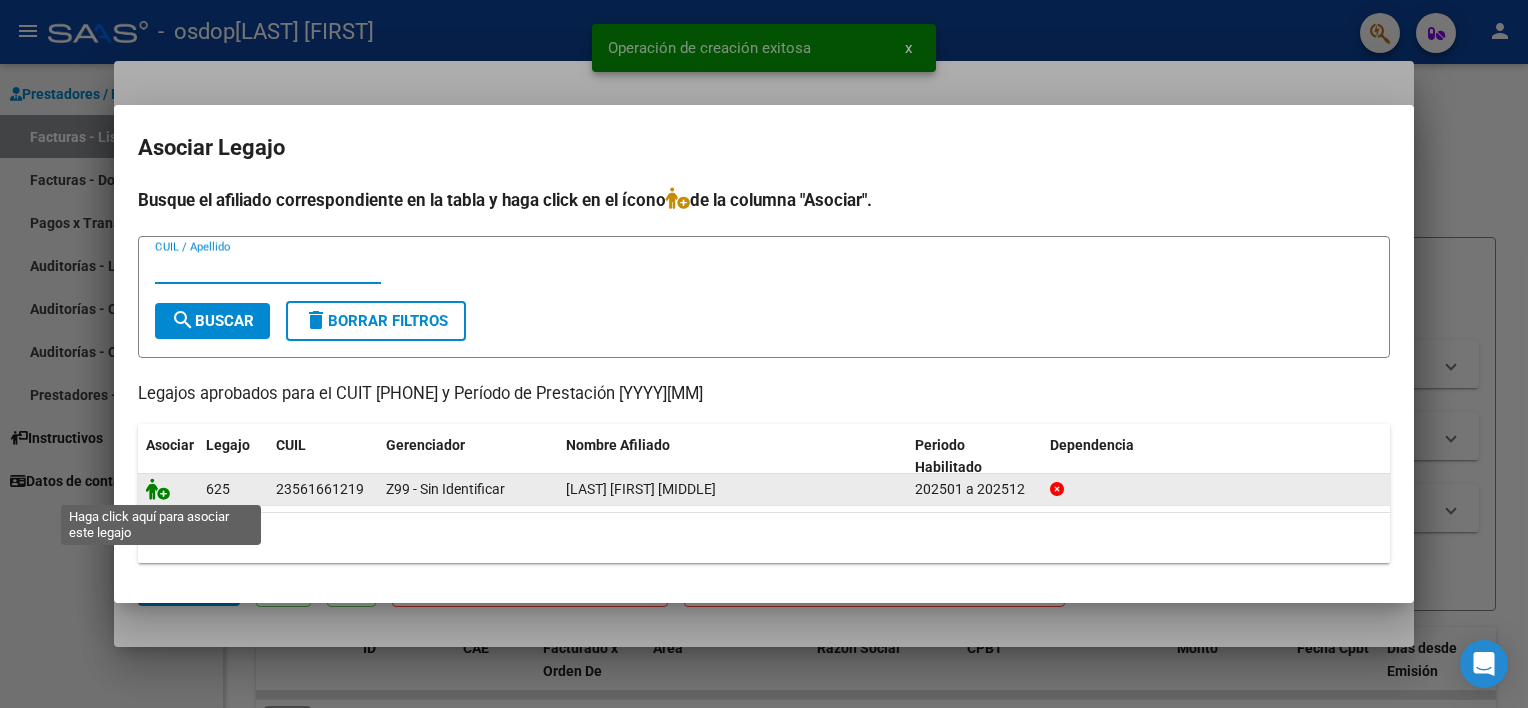 click 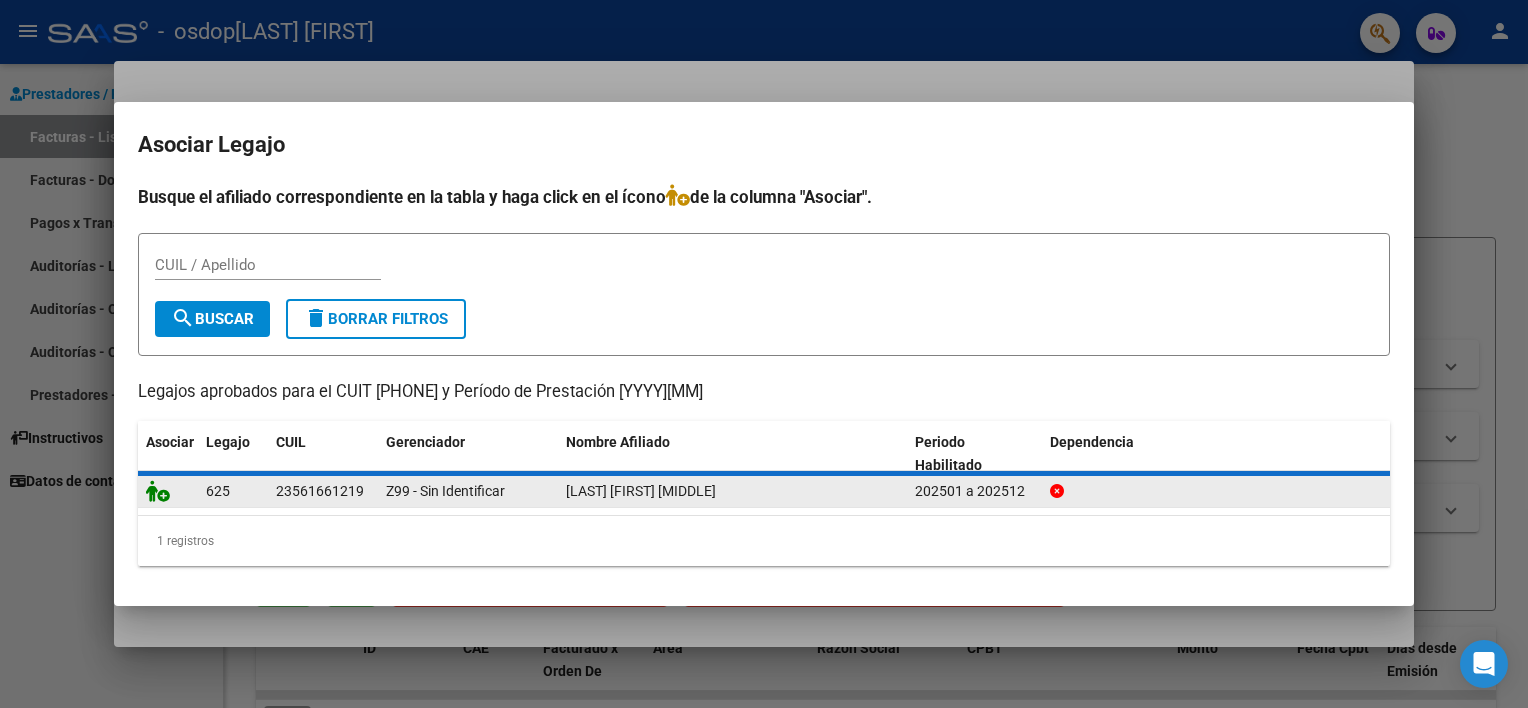 click 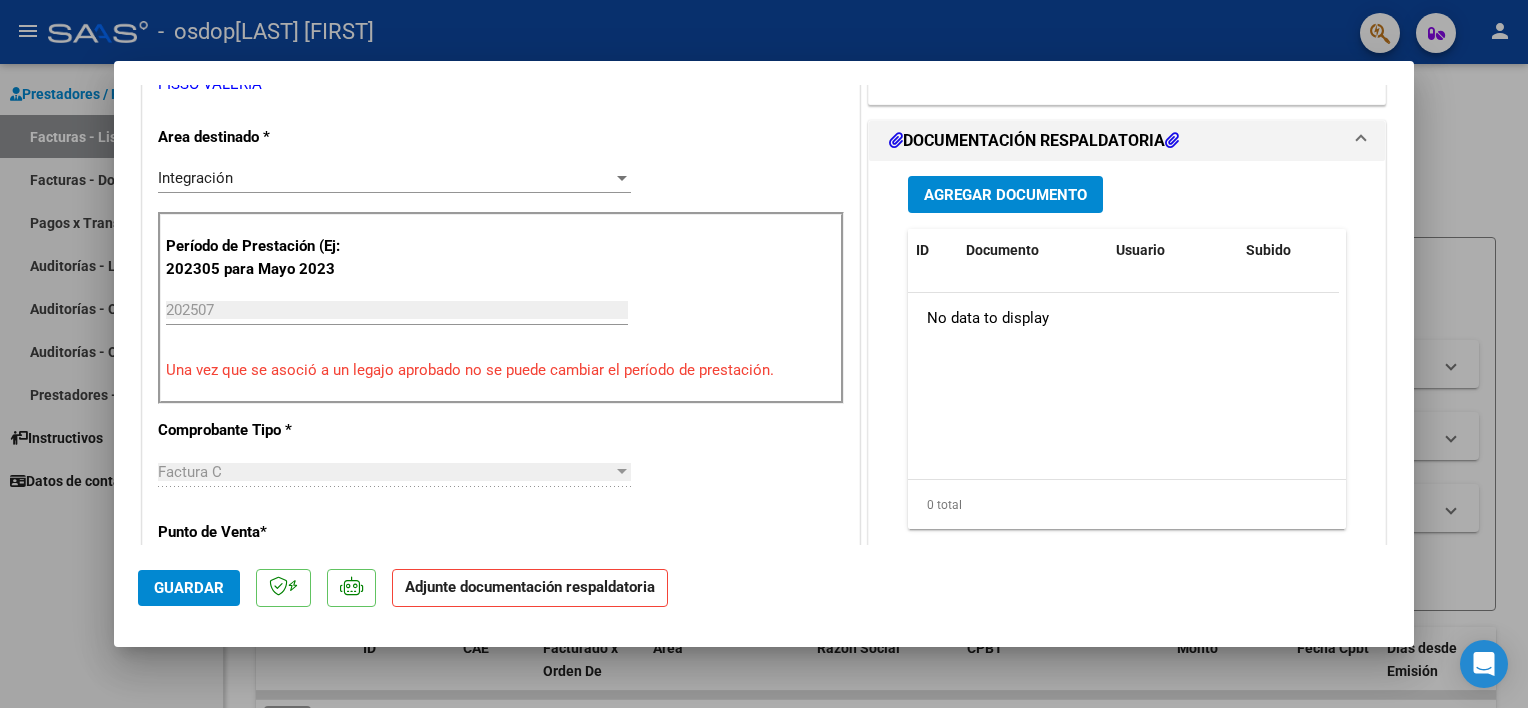 scroll, scrollTop: 500, scrollLeft: 0, axis: vertical 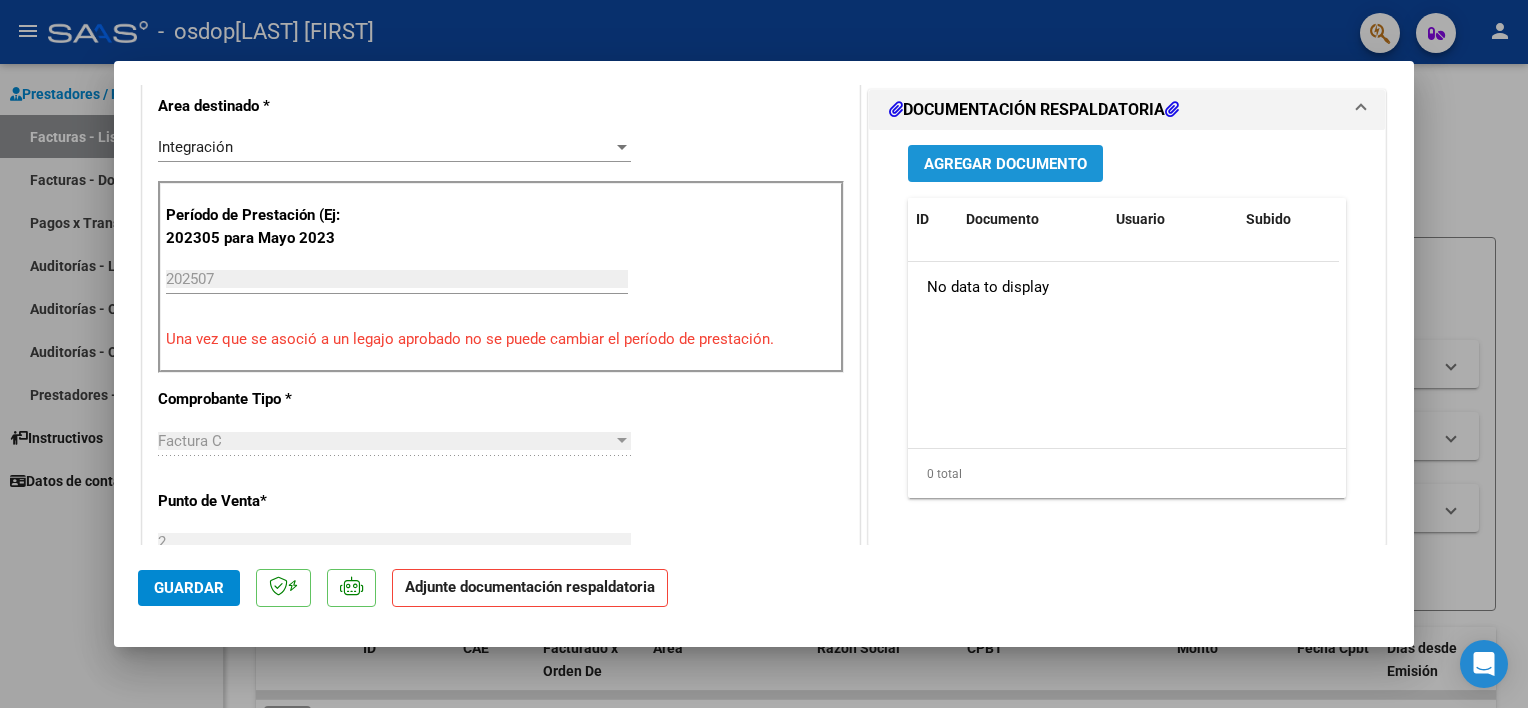 click on "Agregar Documento" at bounding box center [1005, 164] 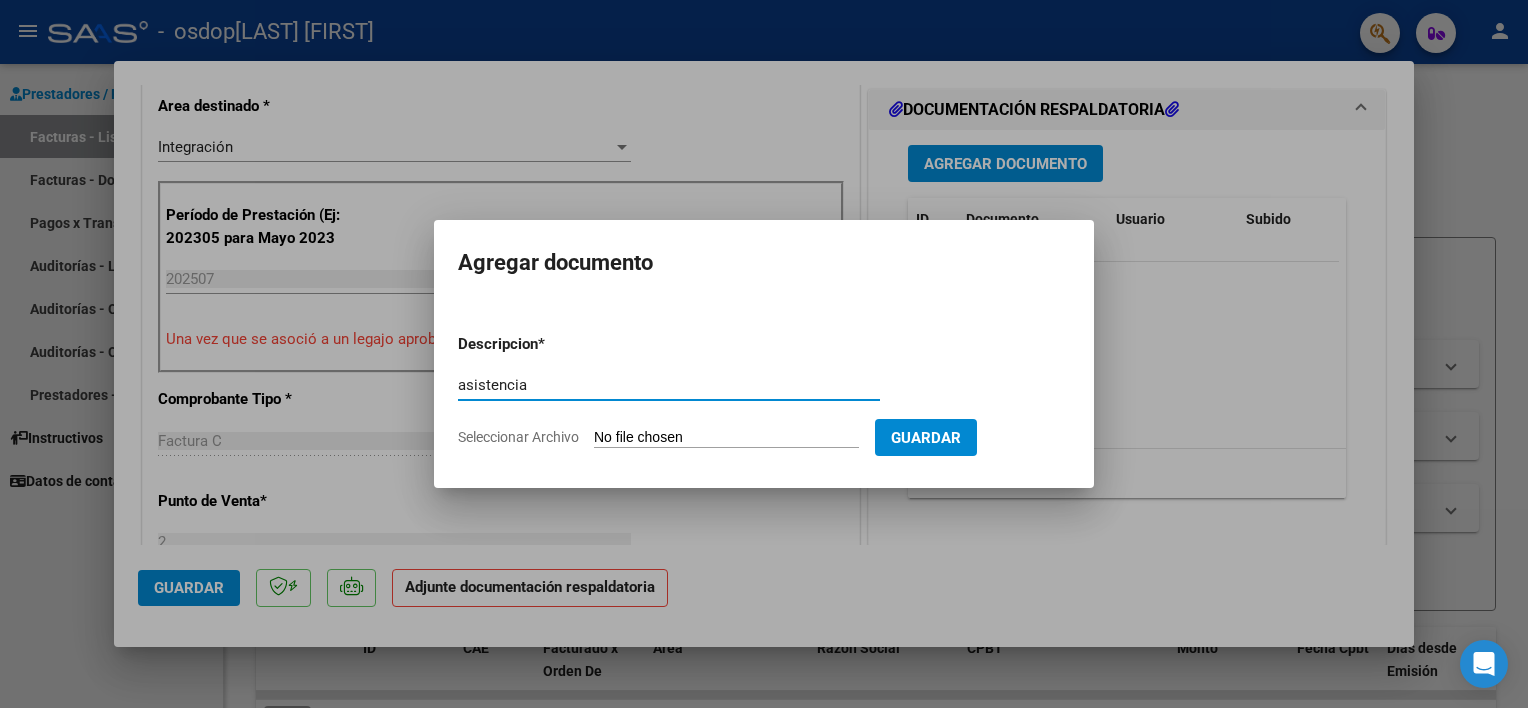 type on "asistencia" 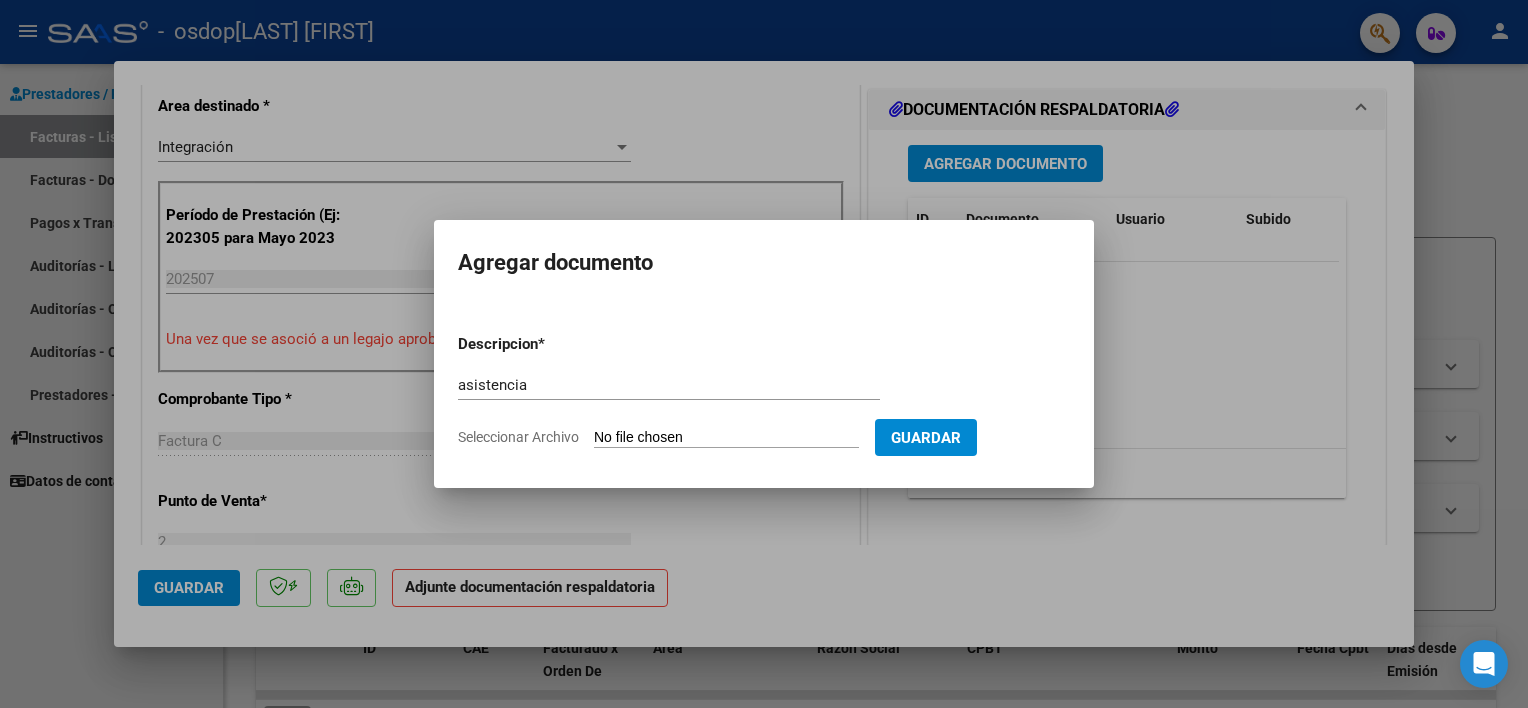 type on "C:\fakepath\[LAST] - JULIO.jpeg" 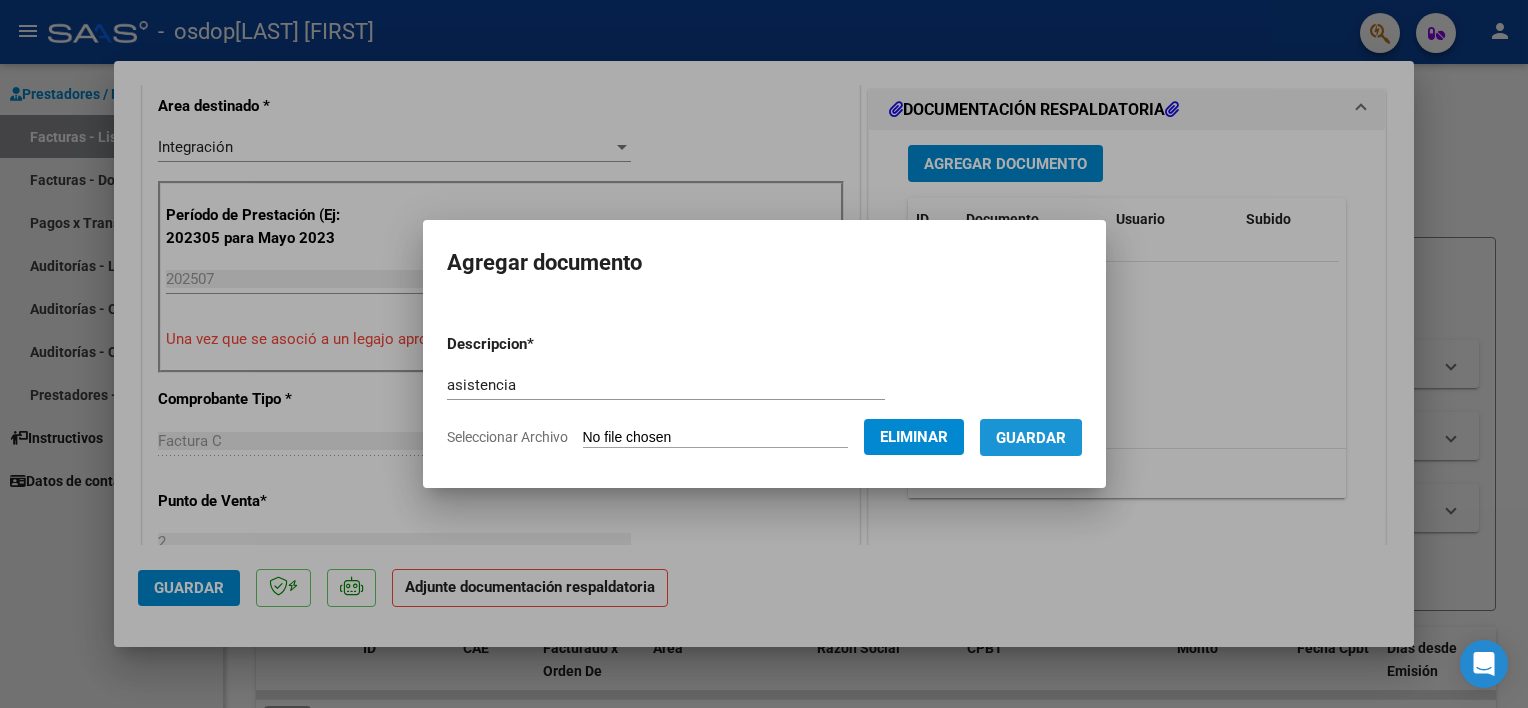click on "Guardar" at bounding box center [1031, 438] 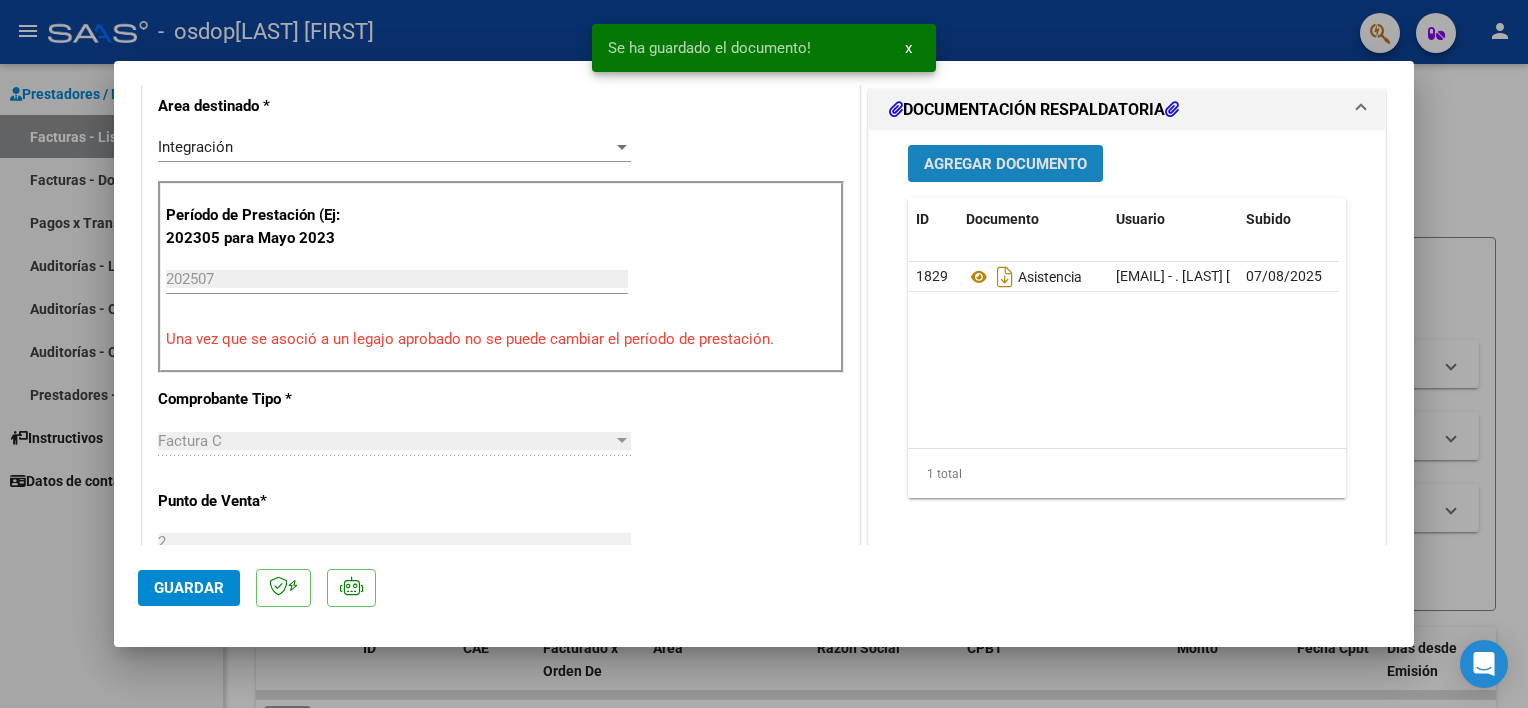 click on "Agregar Documento" at bounding box center [1005, 164] 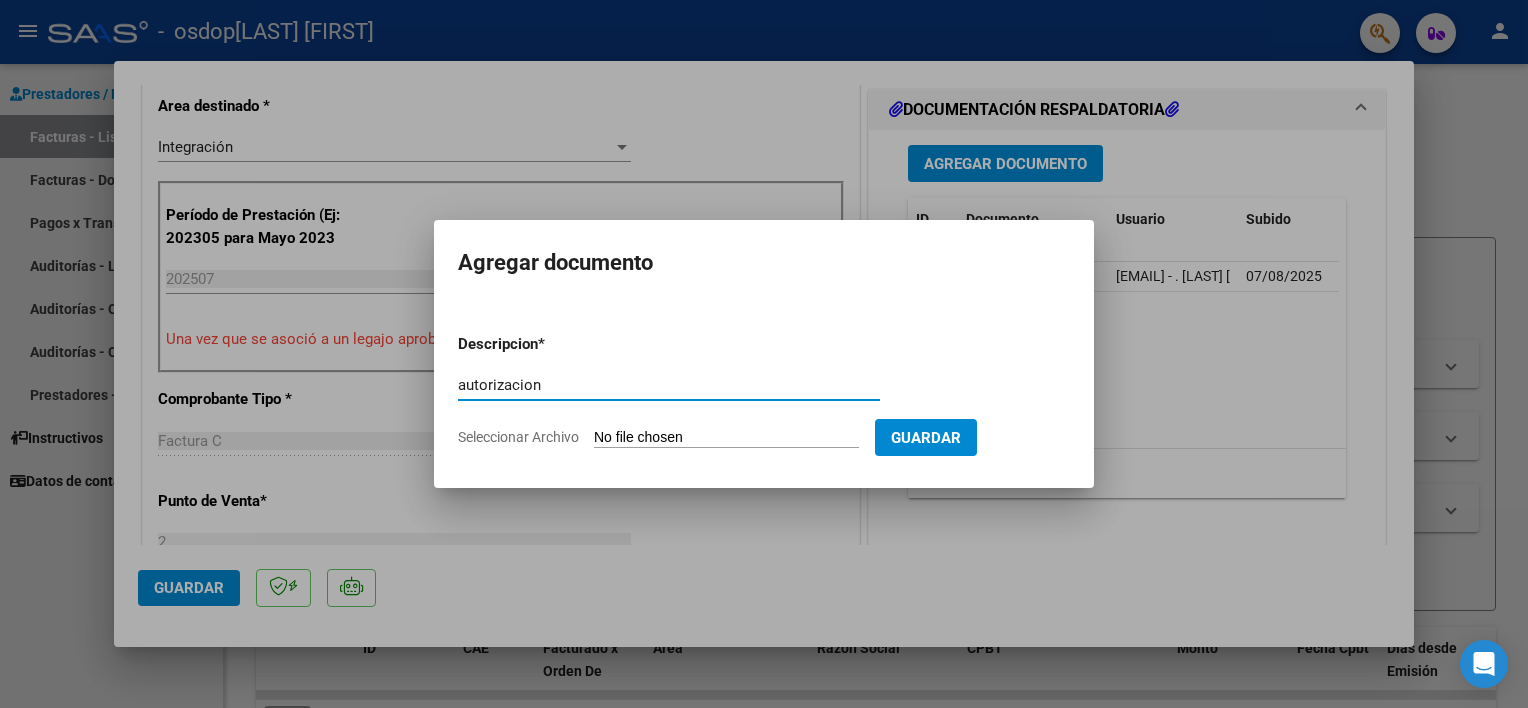 type on "autorizacion" 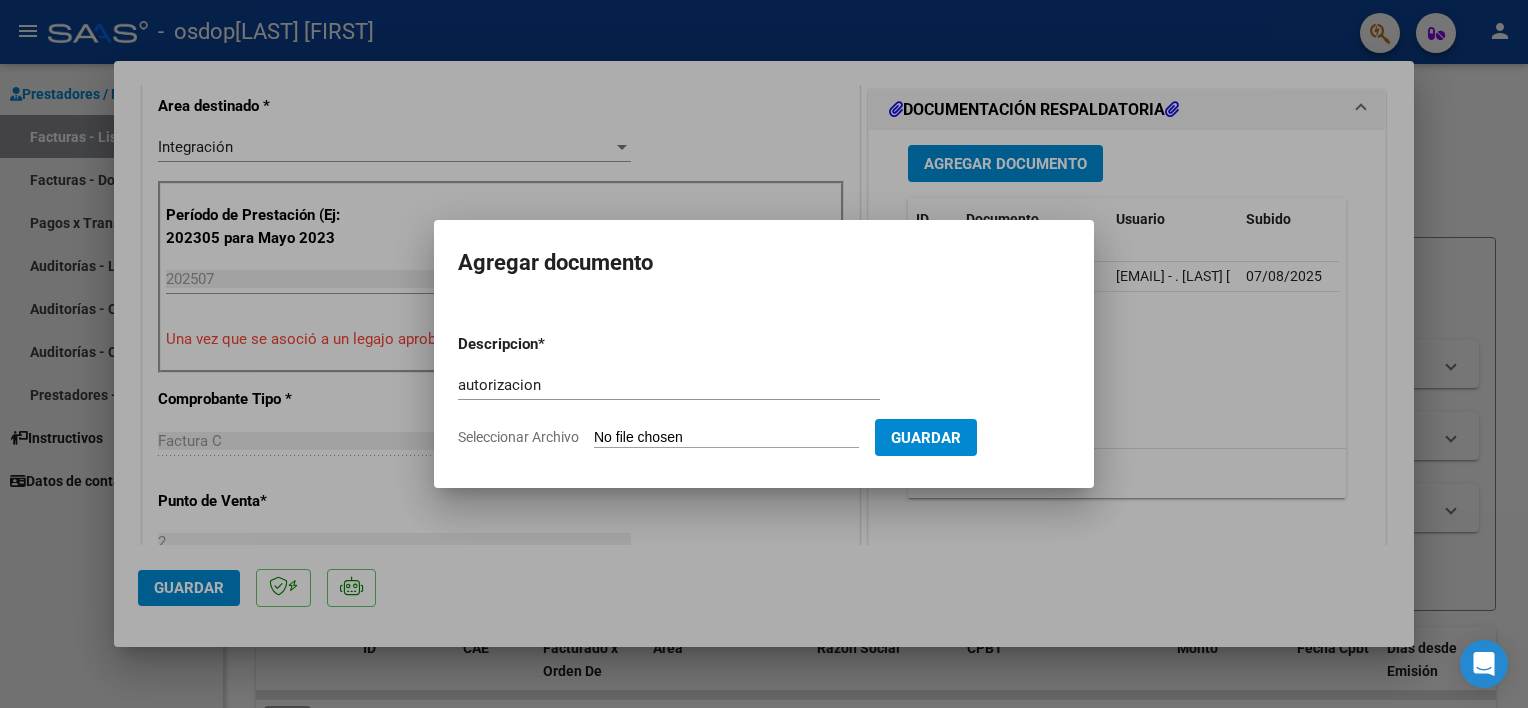click on "Seleccionar Archivo" at bounding box center [726, 438] 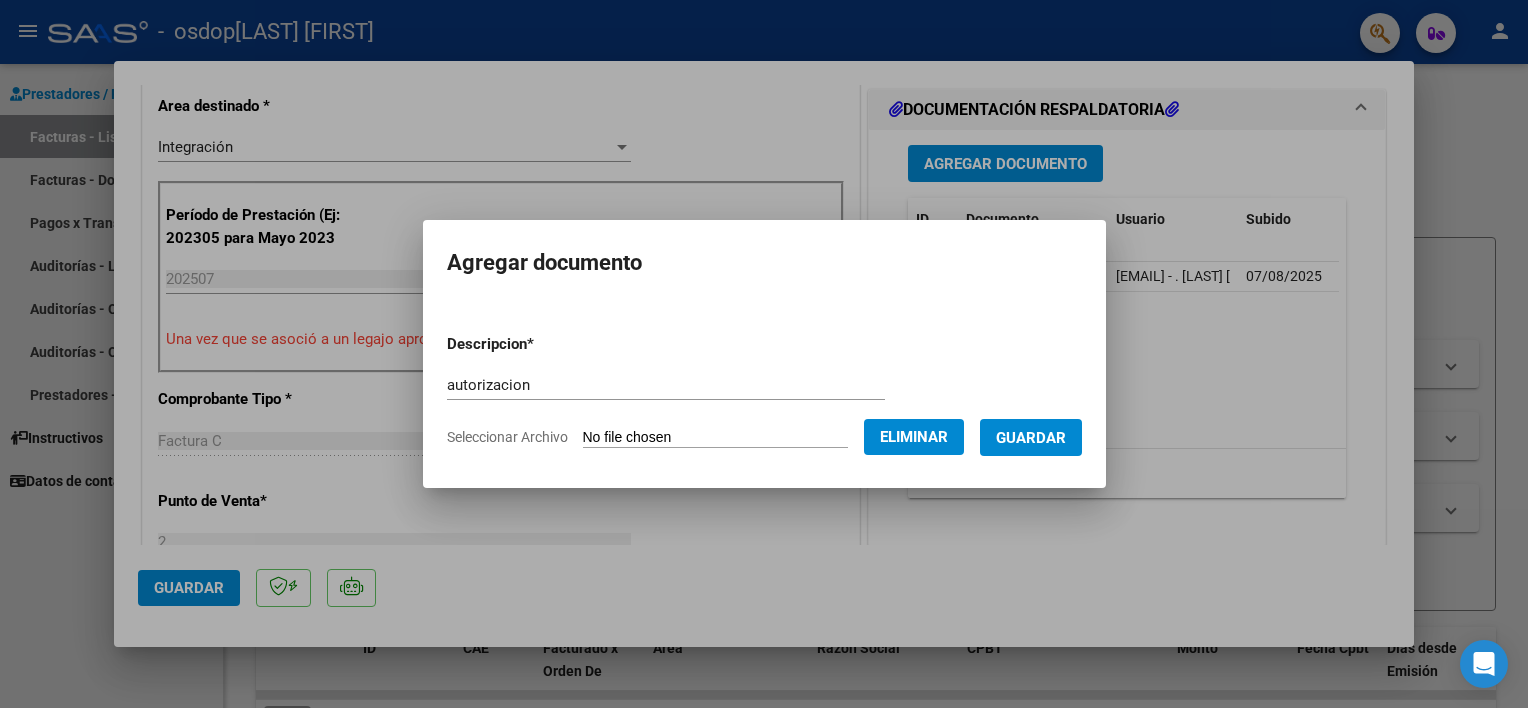 click on "Guardar" at bounding box center (1031, 437) 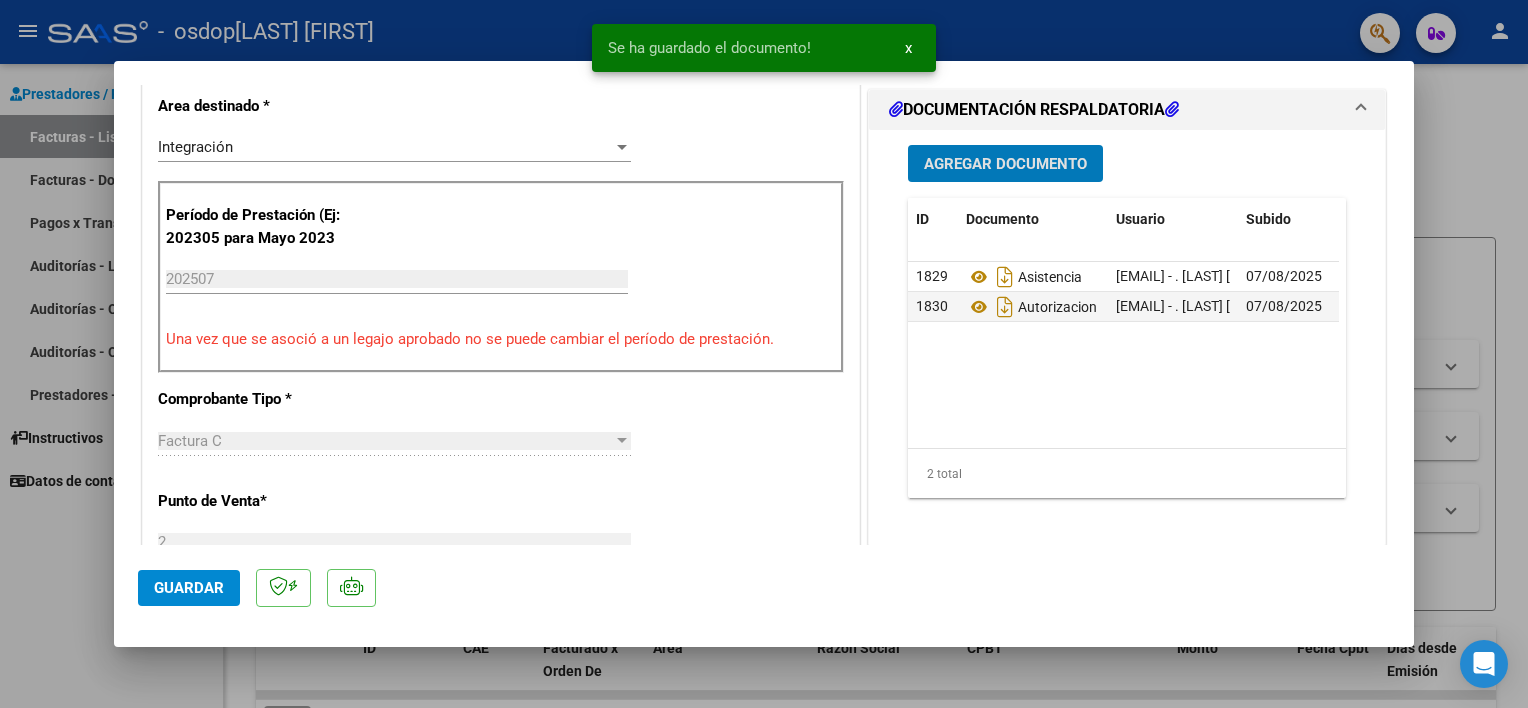 click at bounding box center (764, 354) 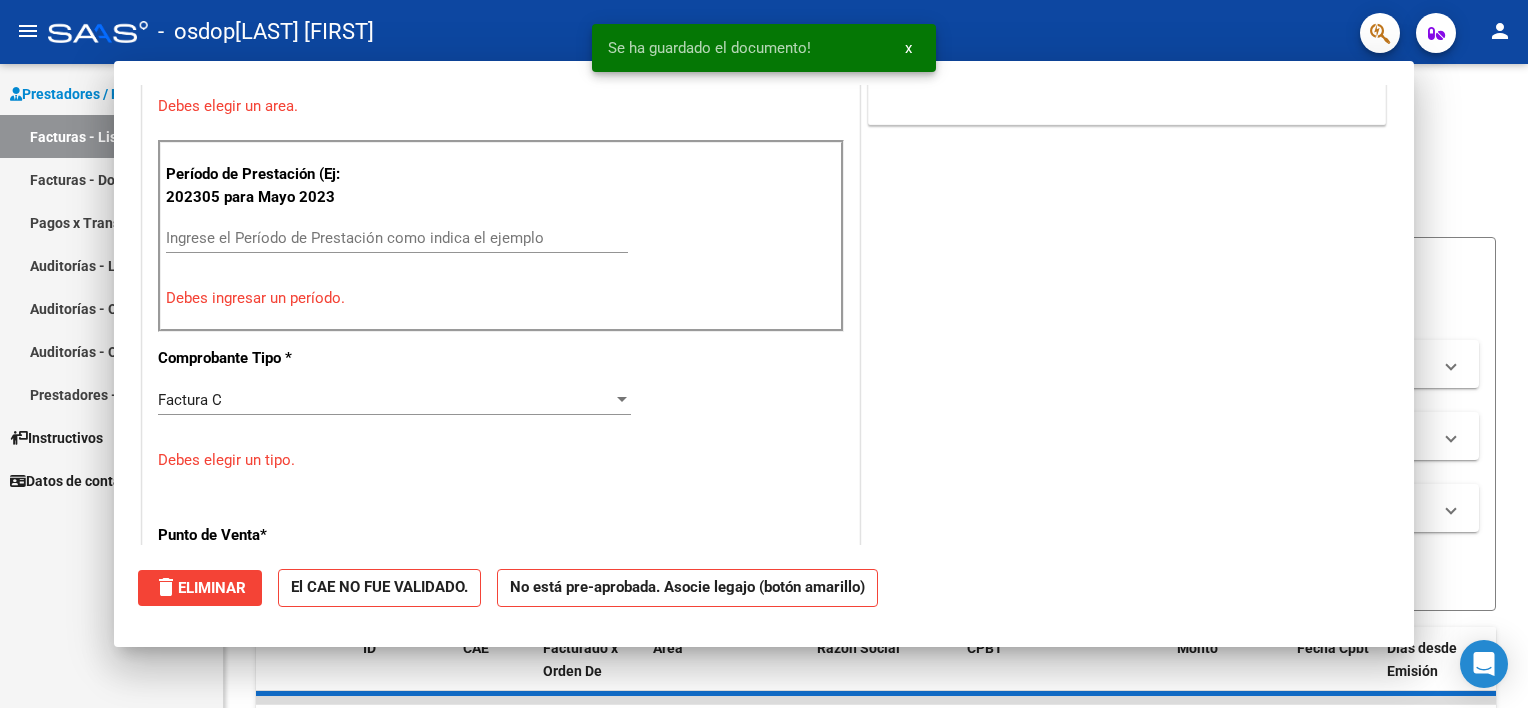 scroll, scrollTop: 0, scrollLeft: 0, axis: both 